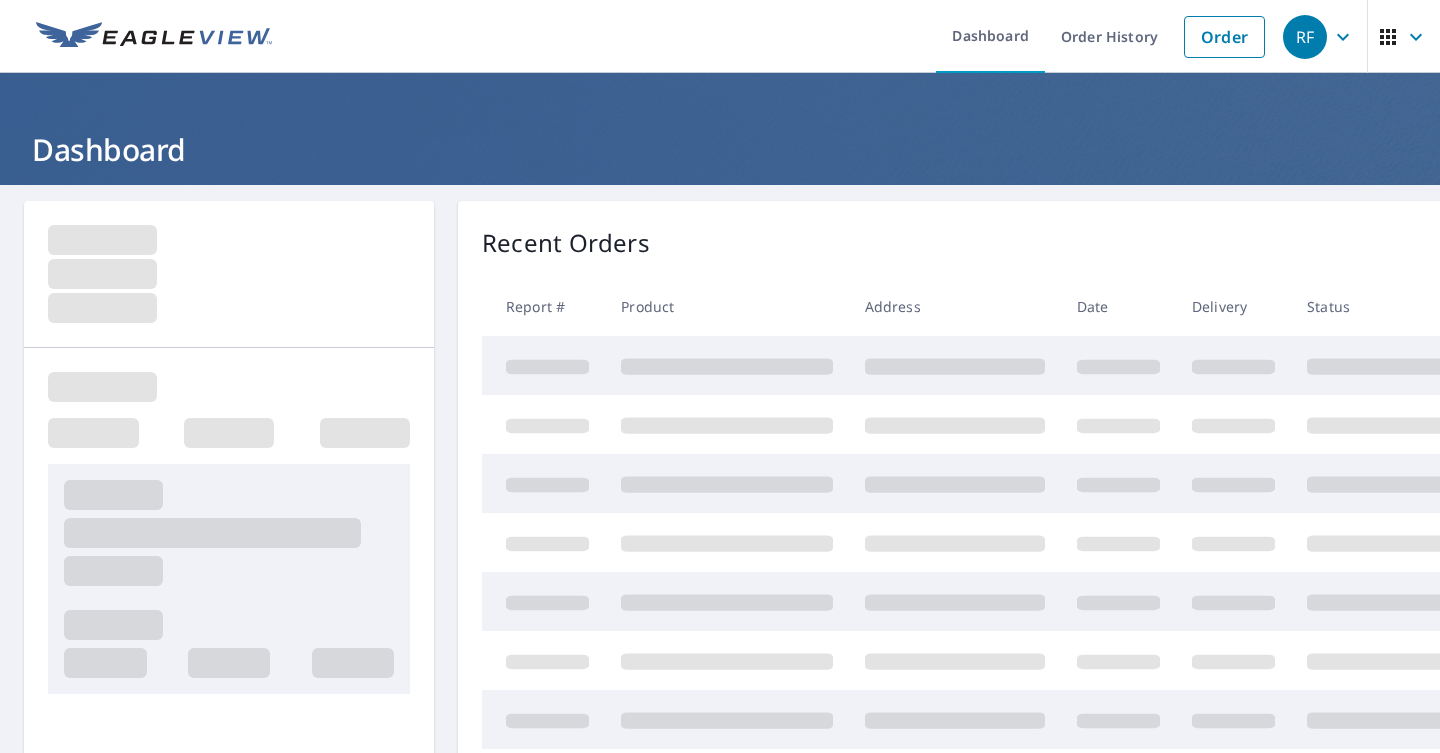 scroll, scrollTop: 0, scrollLeft: 0, axis: both 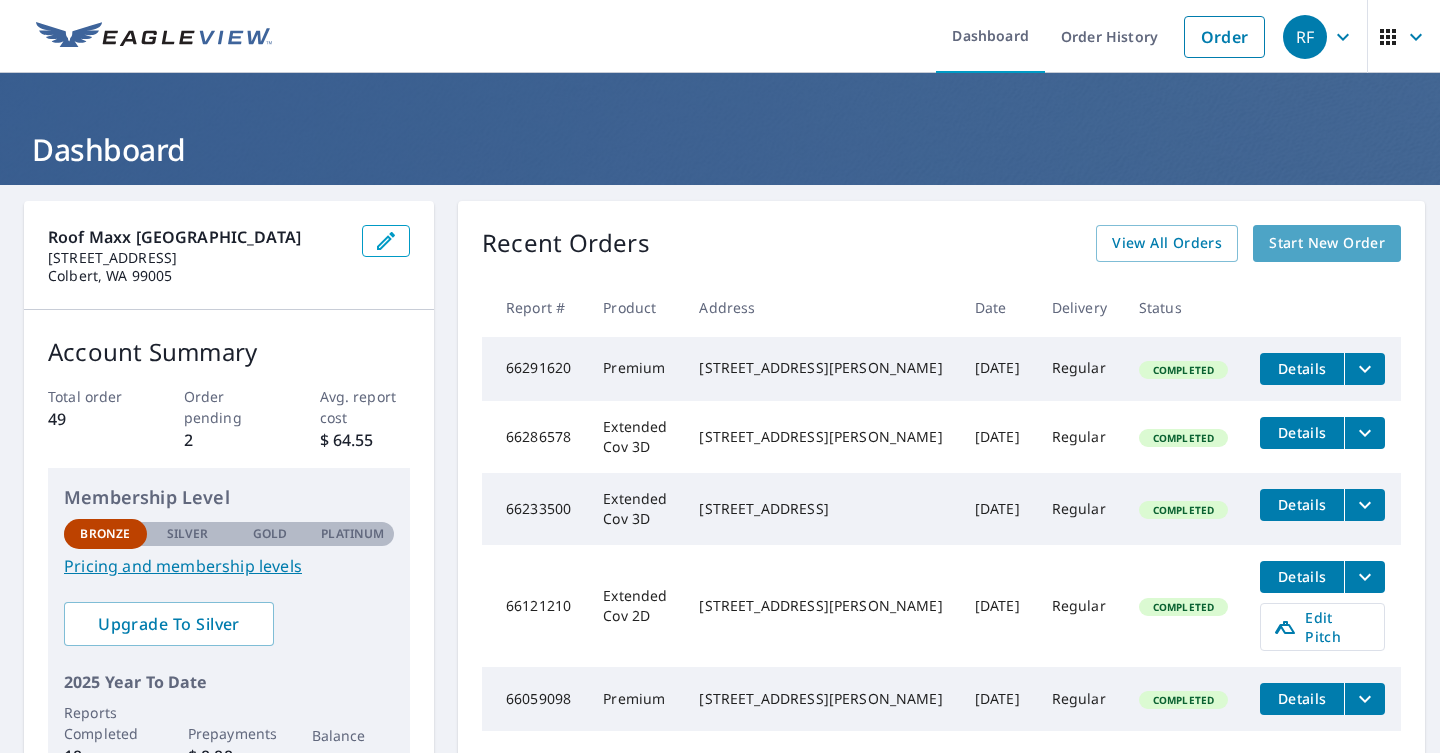 click on "Start New Order" at bounding box center (1327, 243) 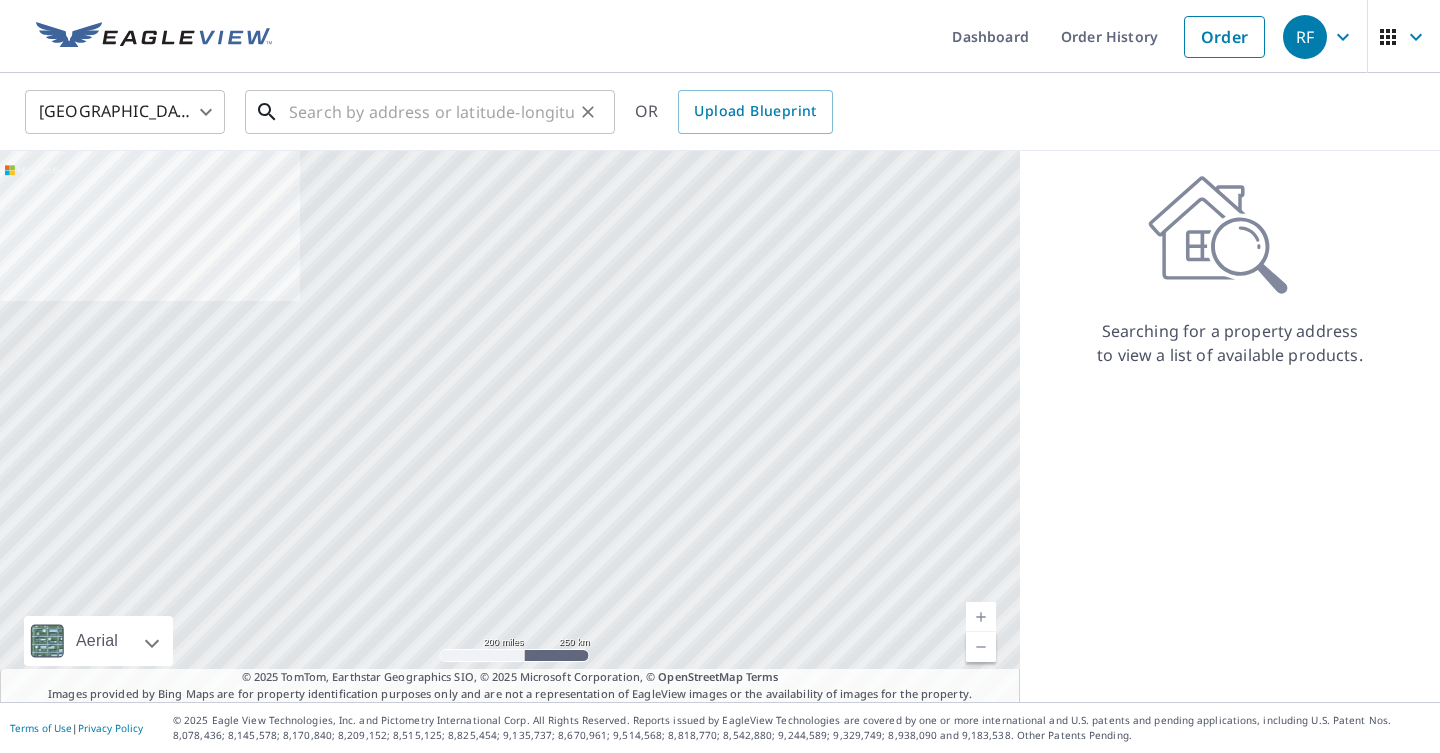click at bounding box center (431, 112) 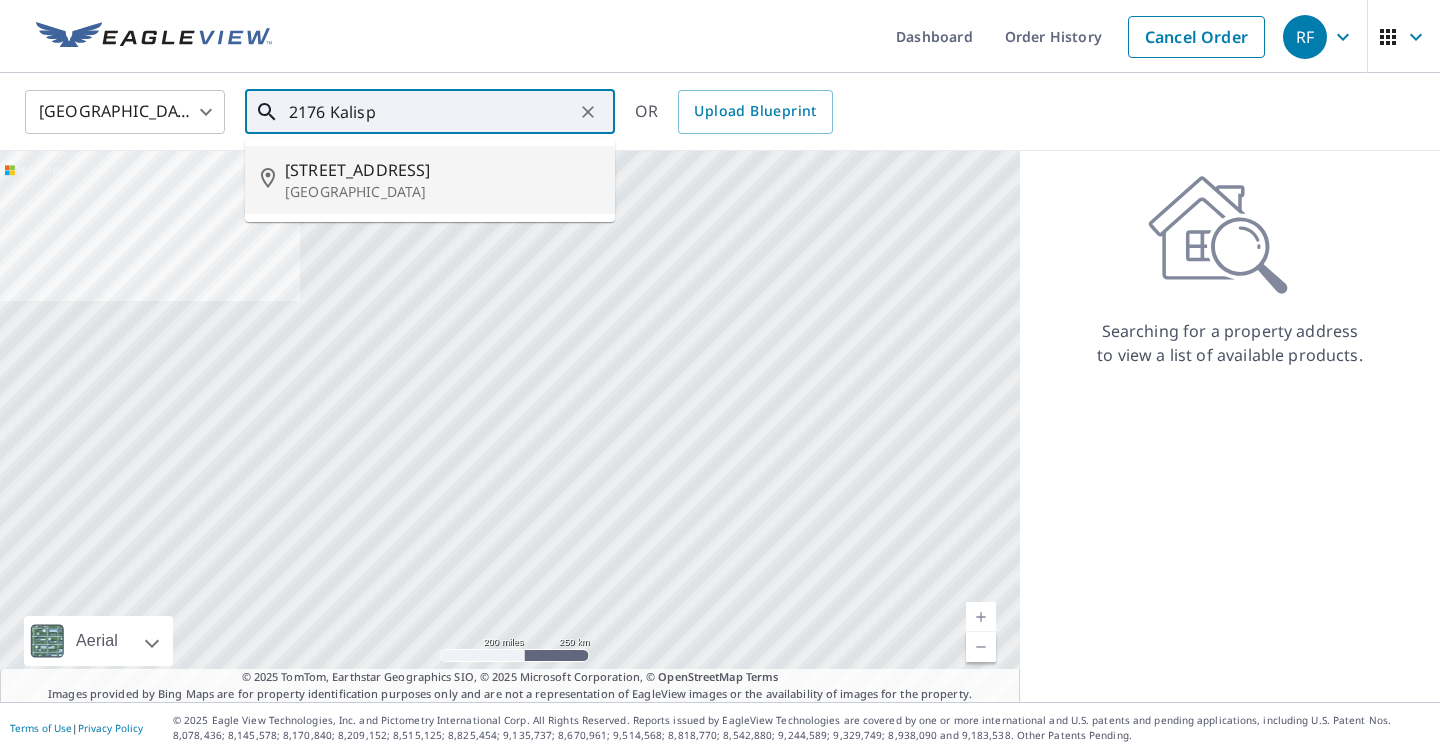 click on "[STREET_ADDRESS]" at bounding box center (442, 170) 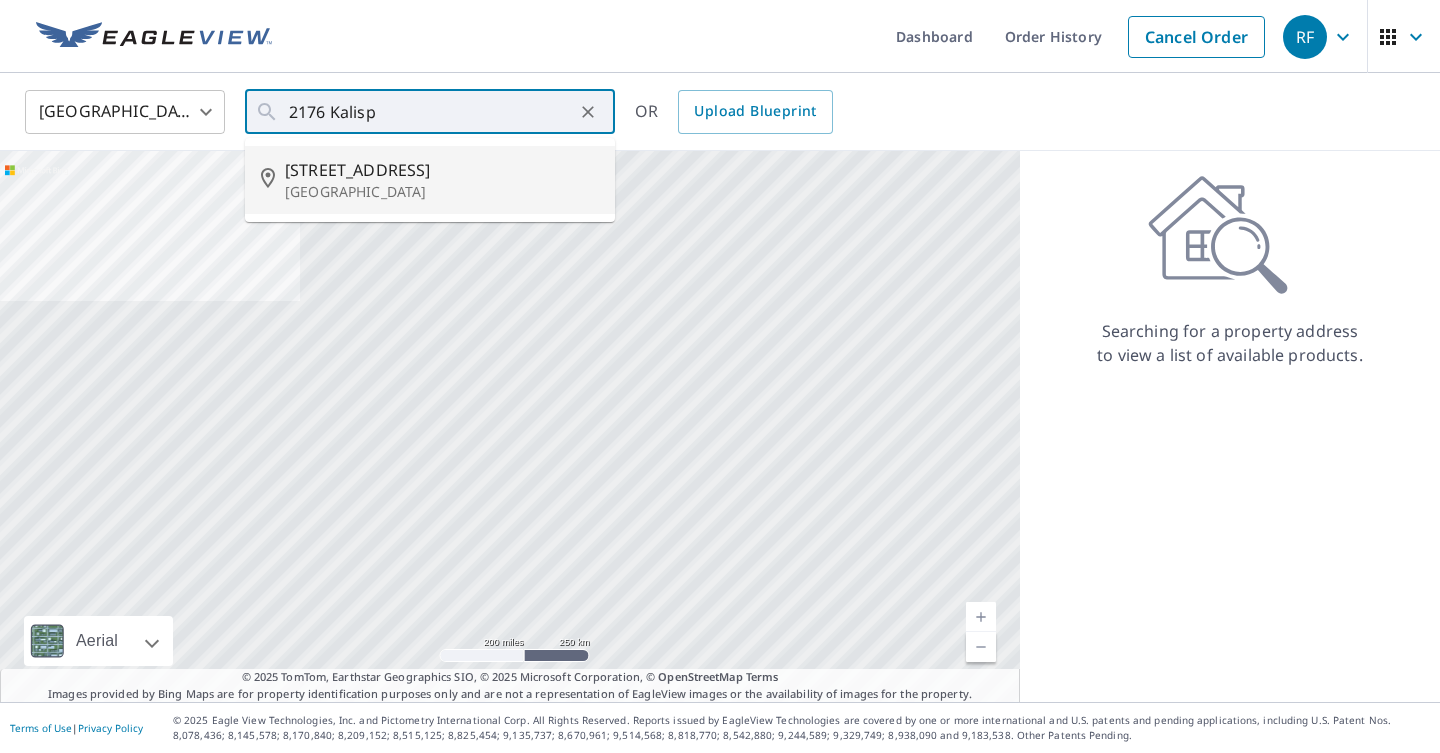 type on "[STREET_ADDRESS][PERSON_NAME]" 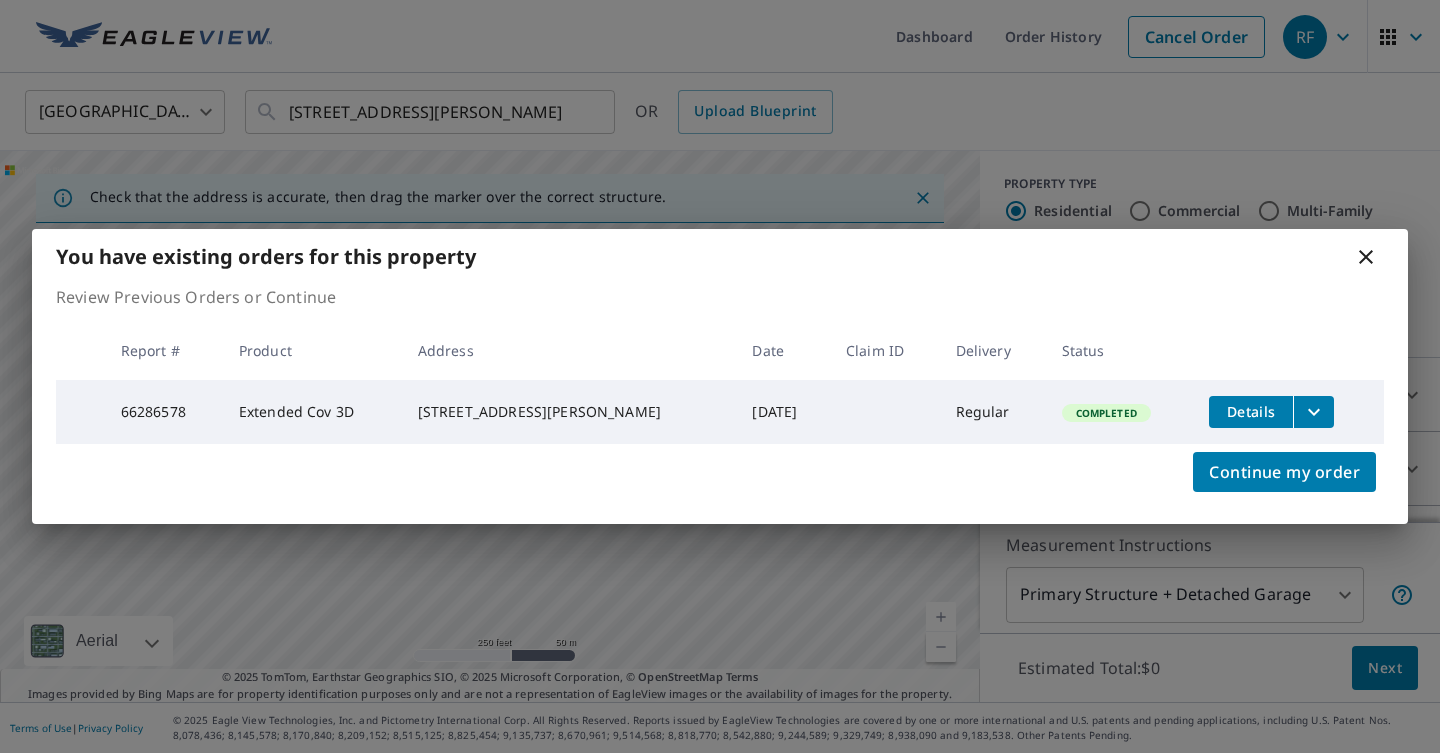click 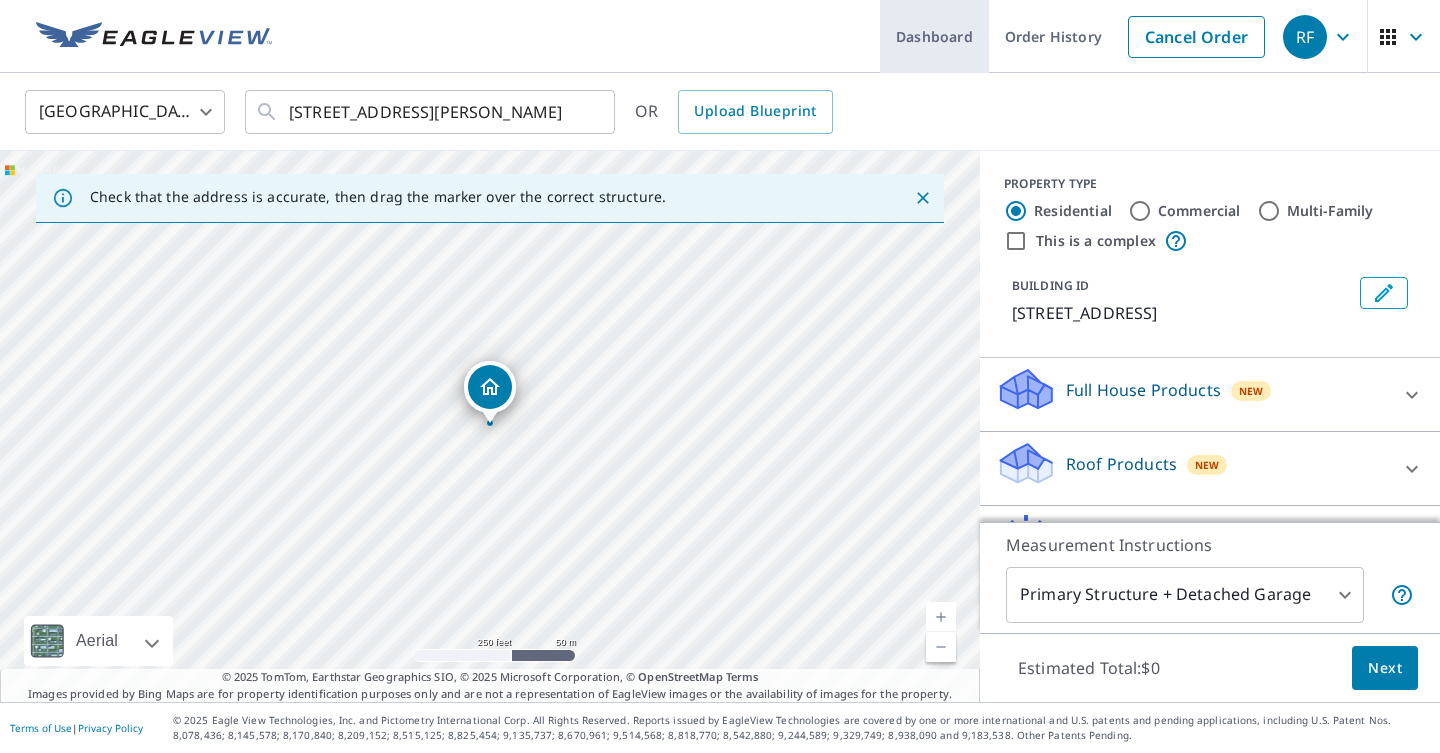 click on "Dashboard" at bounding box center (934, 36) 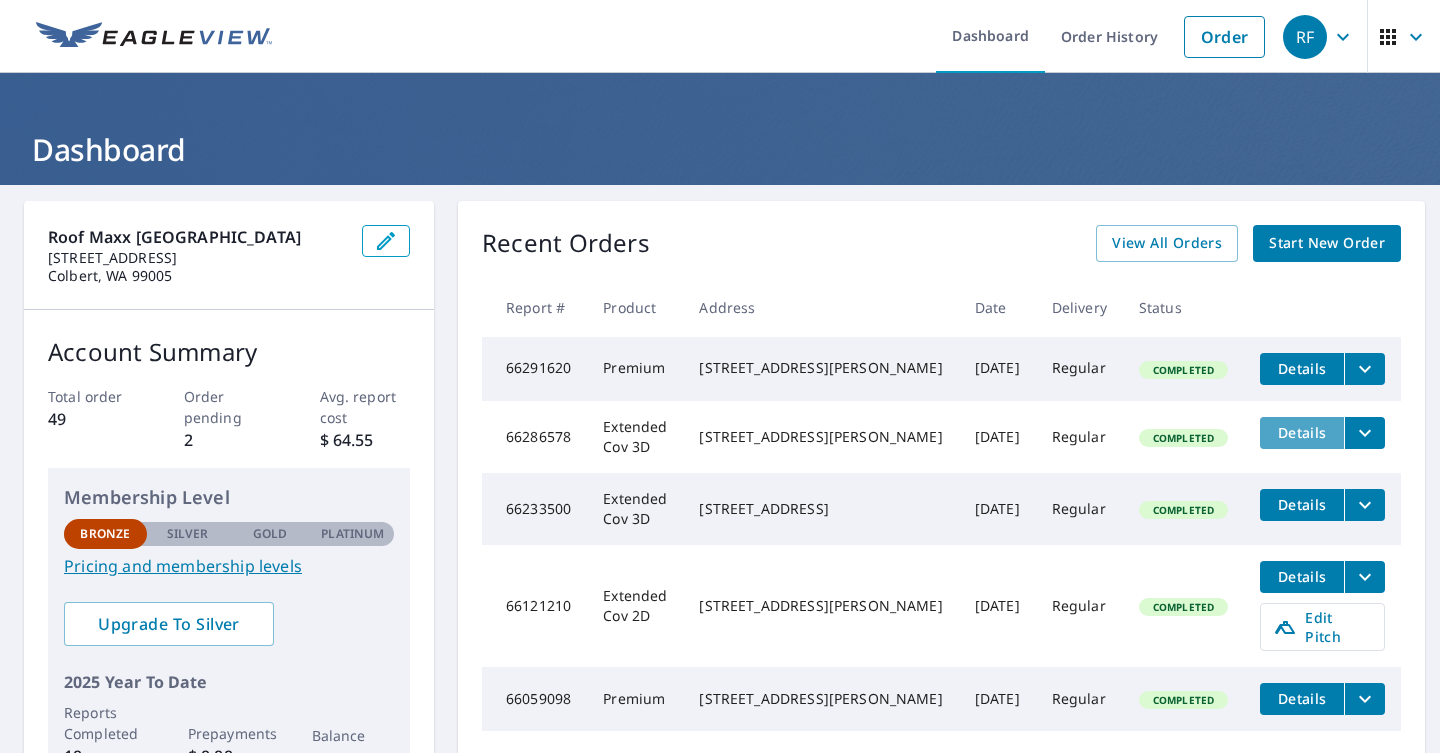 click on "Details" at bounding box center (1302, 432) 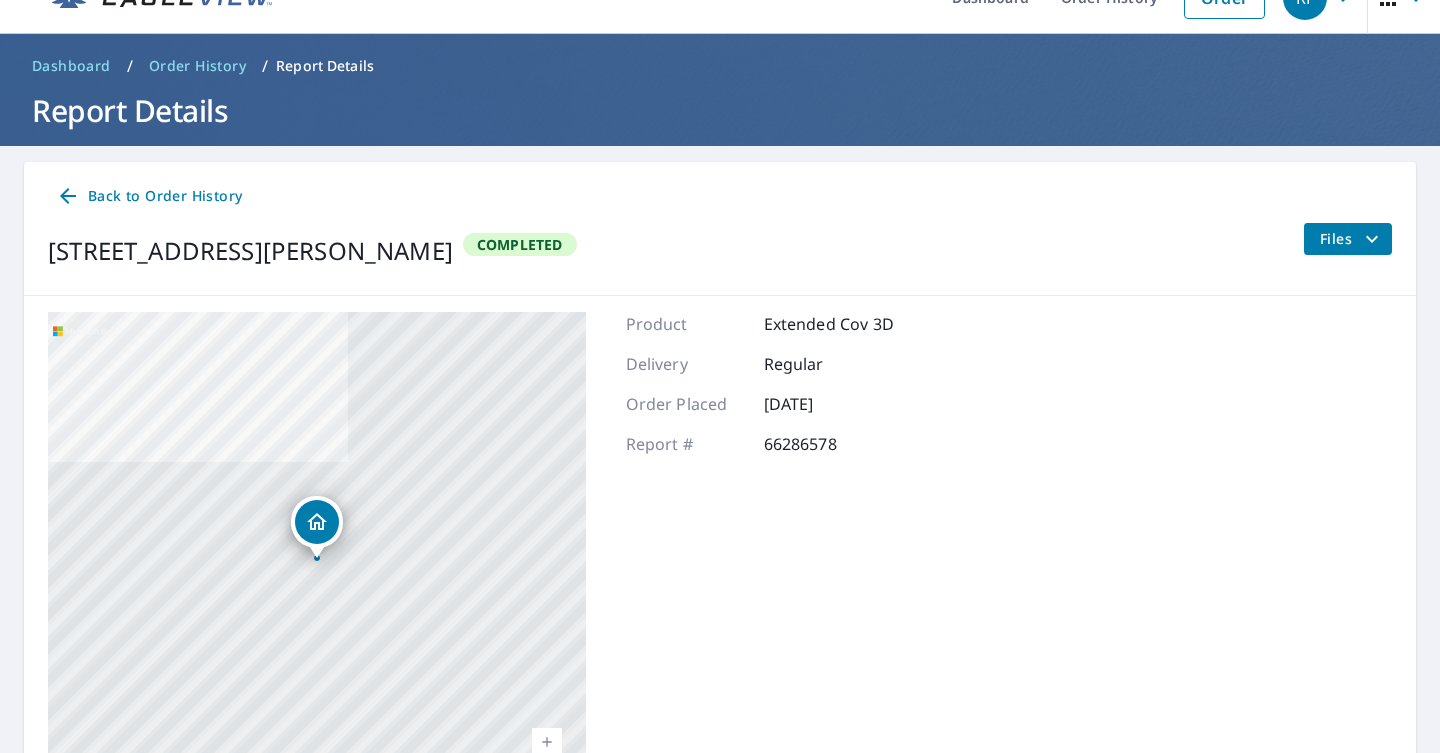 scroll, scrollTop: 0, scrollLeft: 0, axis: both 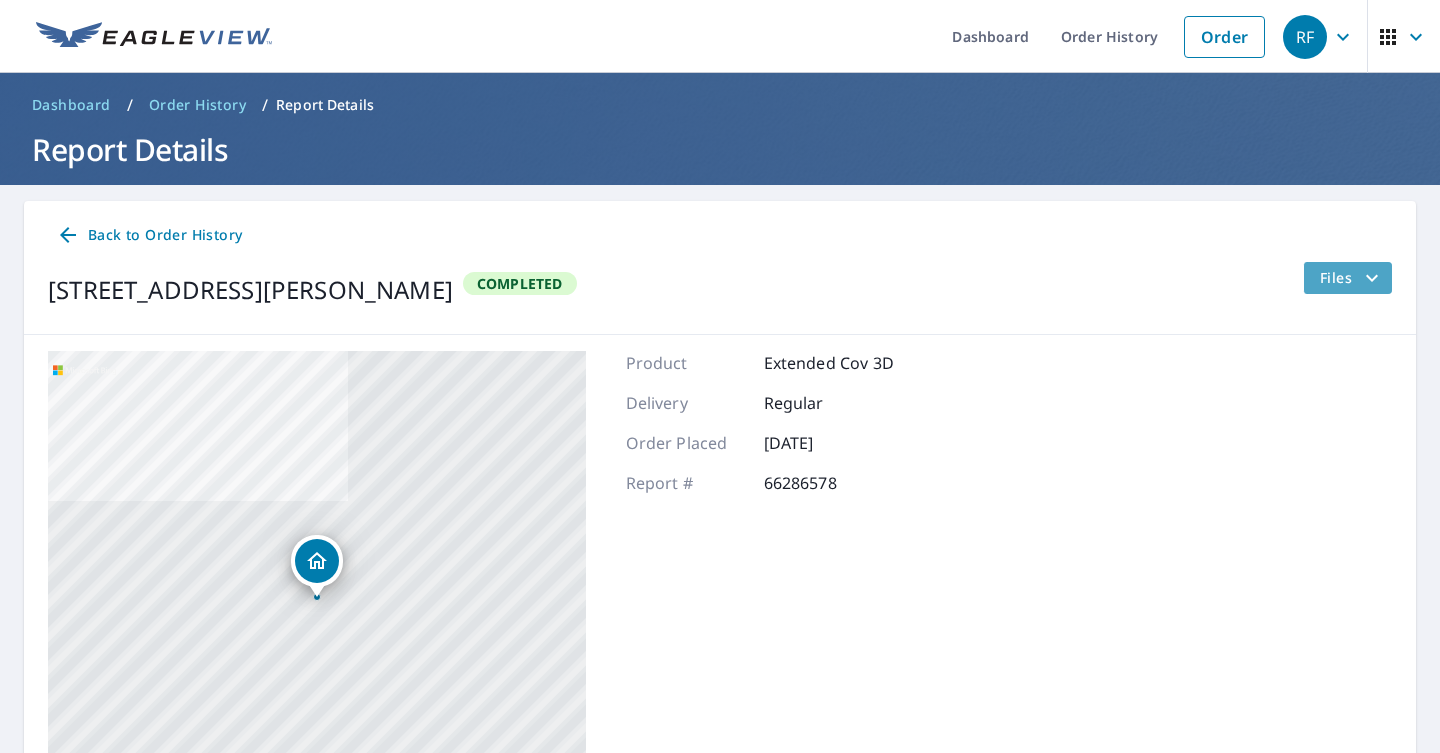 click on "Files" at bounding box center [1352, 278] 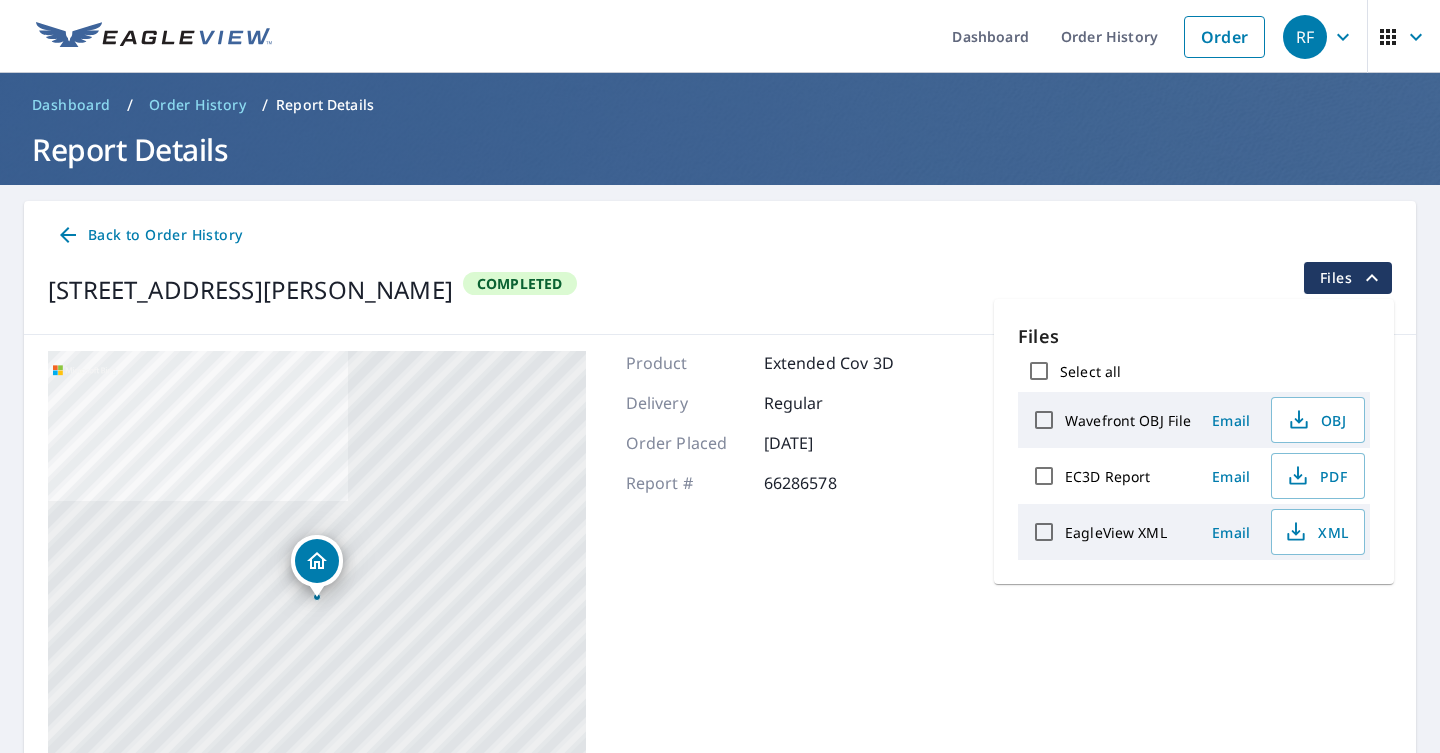 click on "Back to Order History [STREET_ADDRESS][PERSON_NAME] Completed Files" at bounding box center [720, 268] 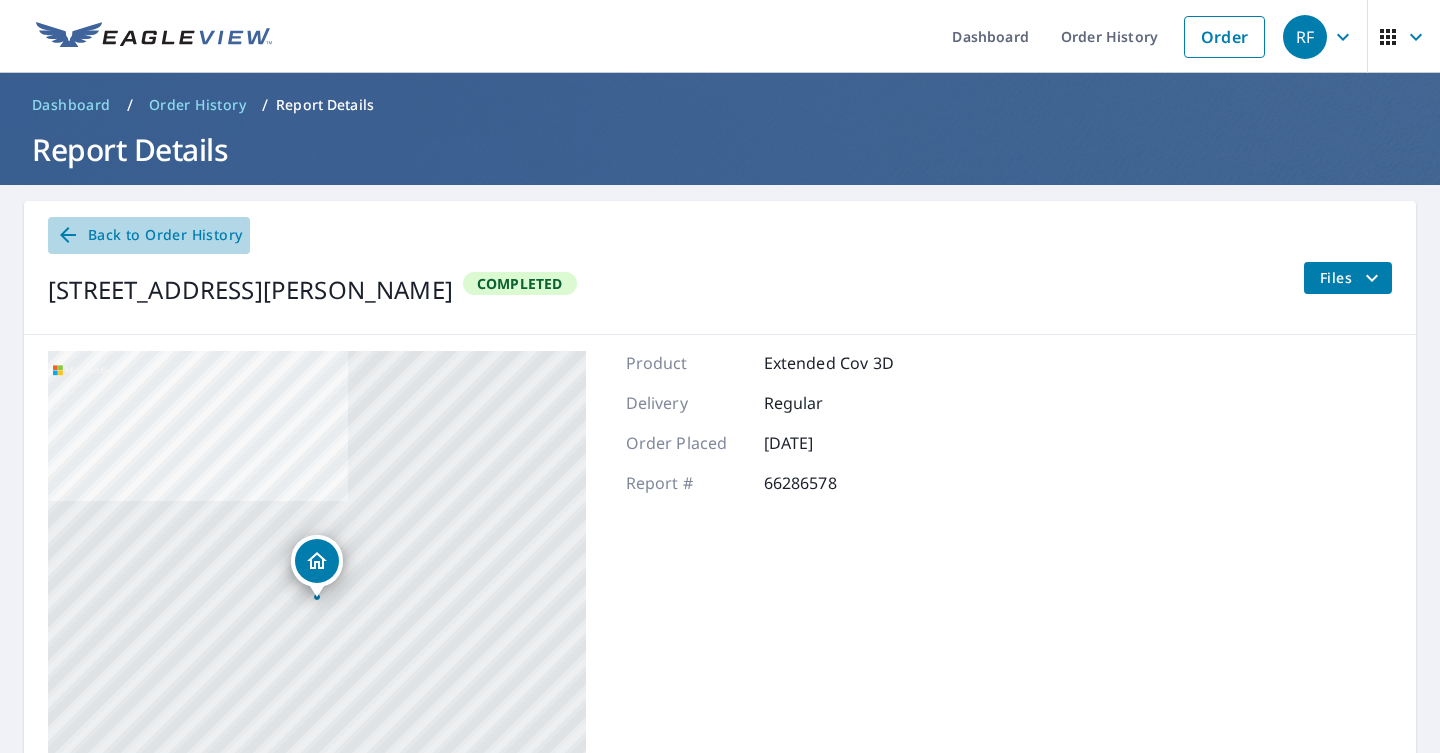 click on "Back to Order History" at bounding box center [149, 235] 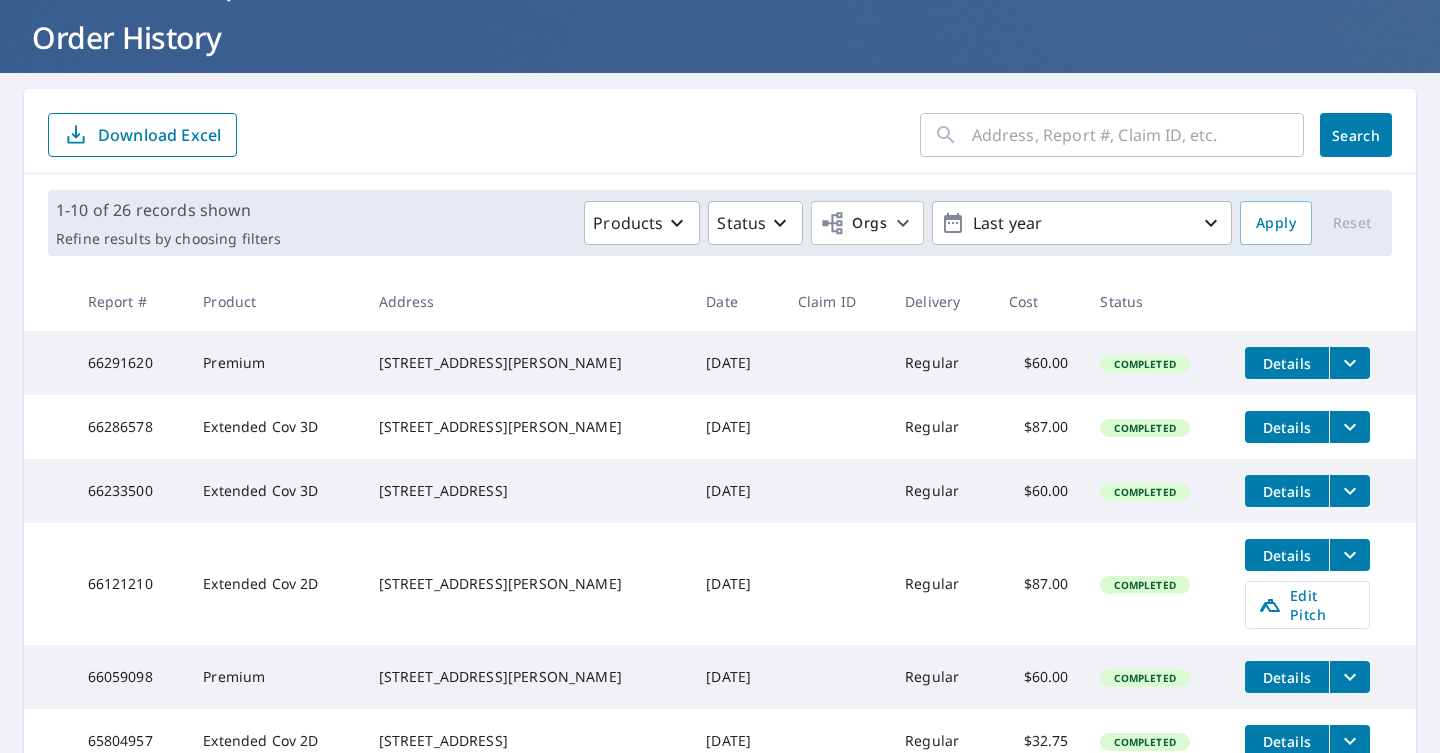 scroll, scrollTop: 117, scrollLeft: 0, axis: vertical 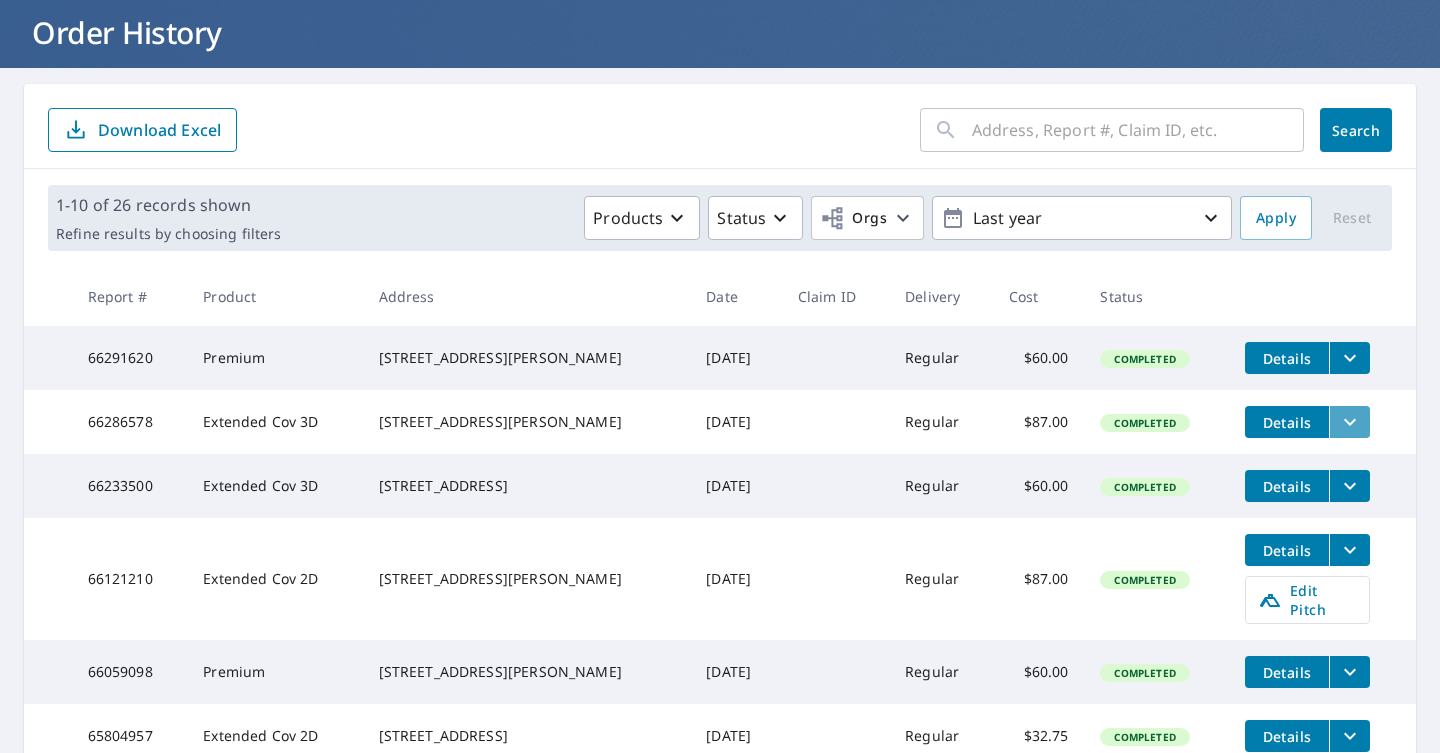 click 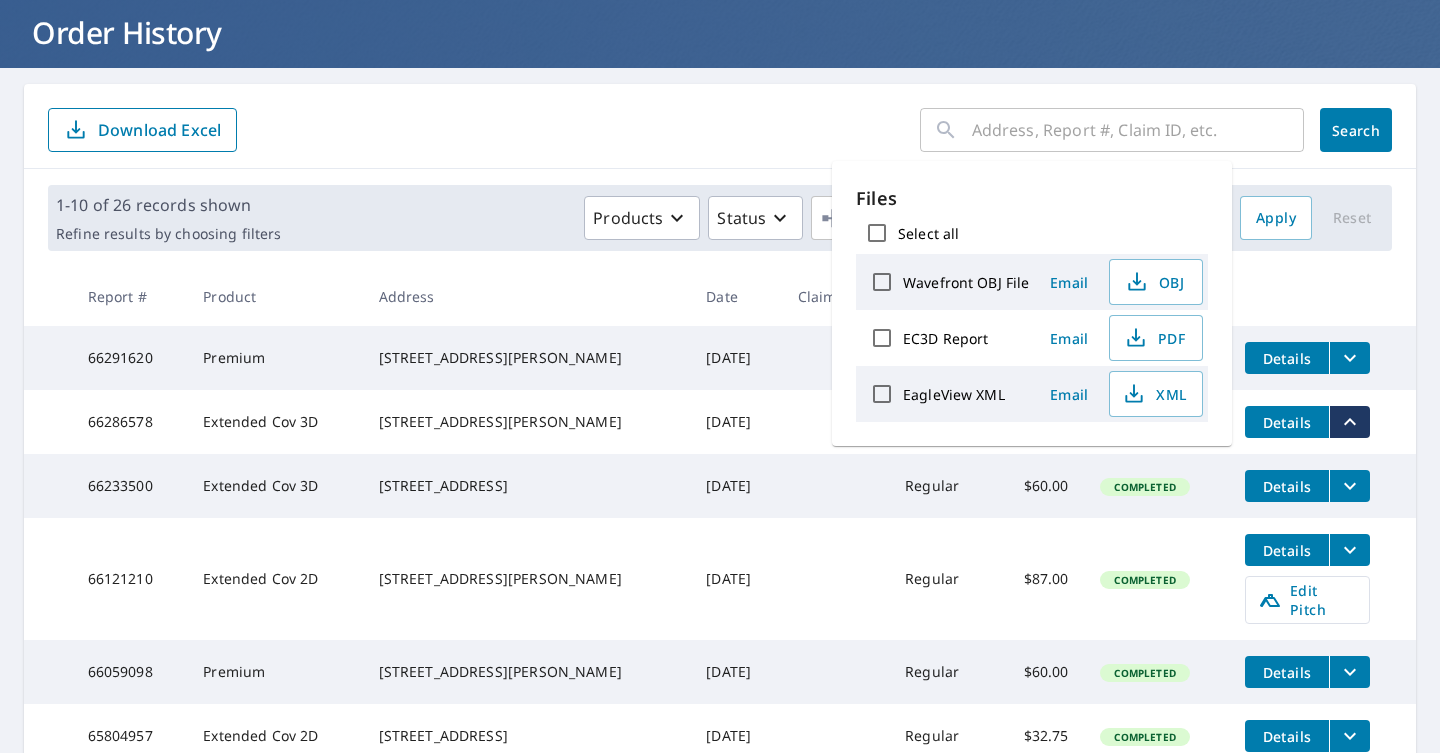 click on "Details" at bounding box center [1322, 422] 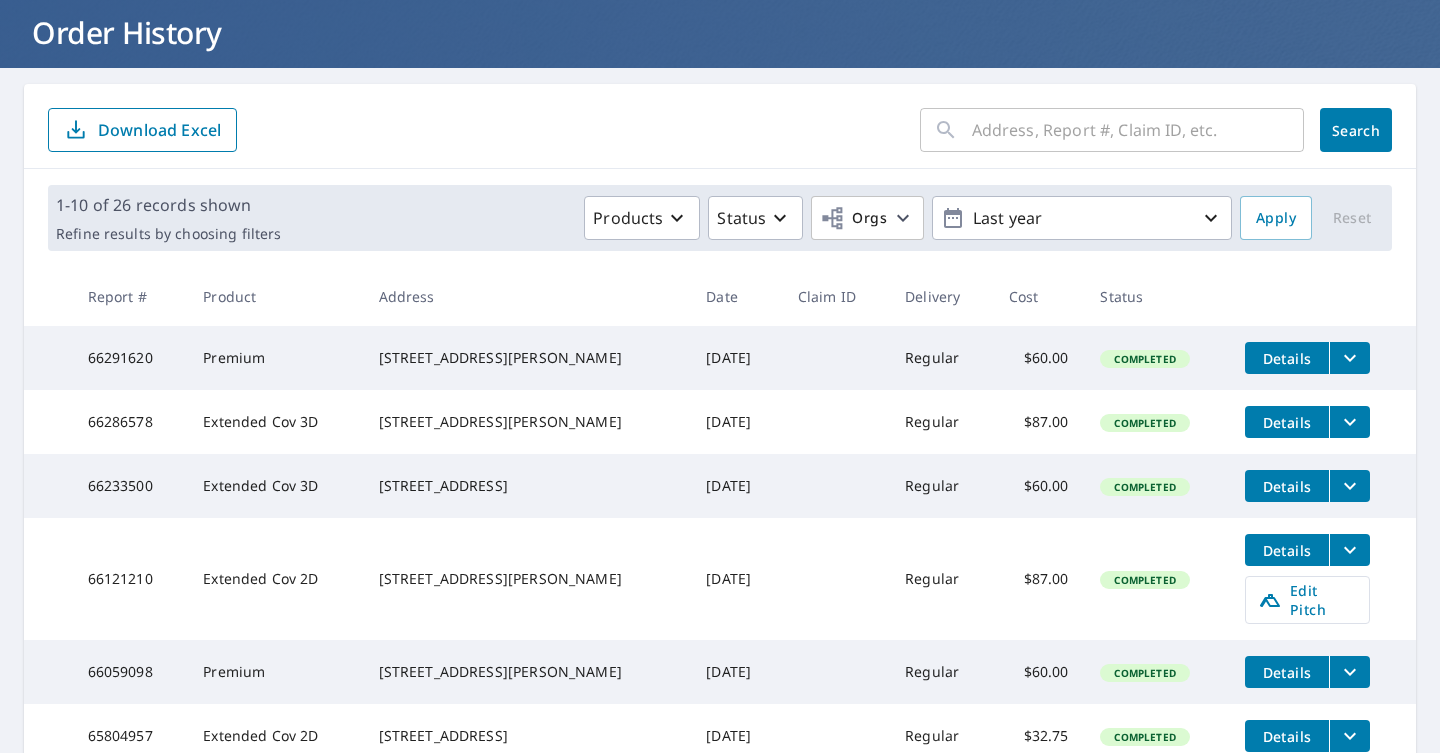 click on "Order History" at bounding box center (720, 32) 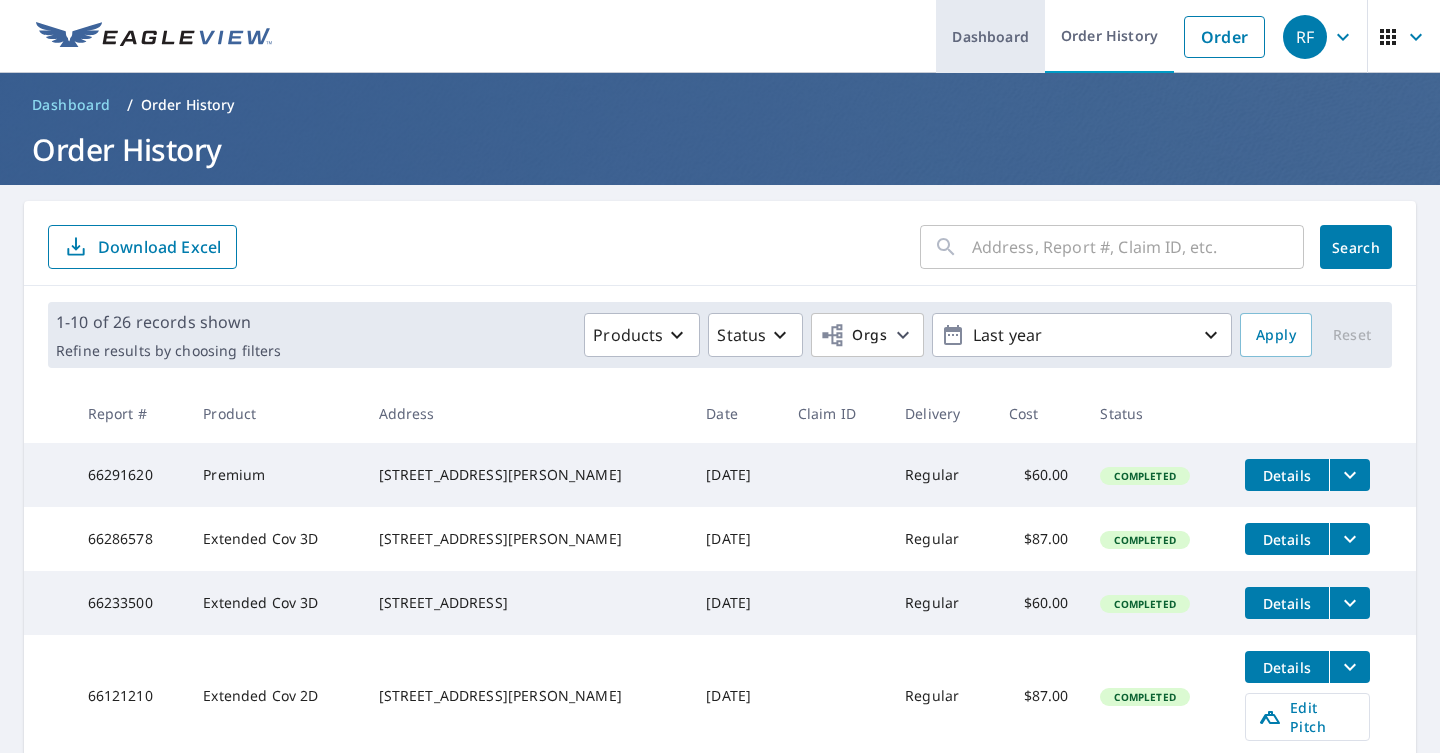 click on "Dashboard" at bounding box center [990, 36] 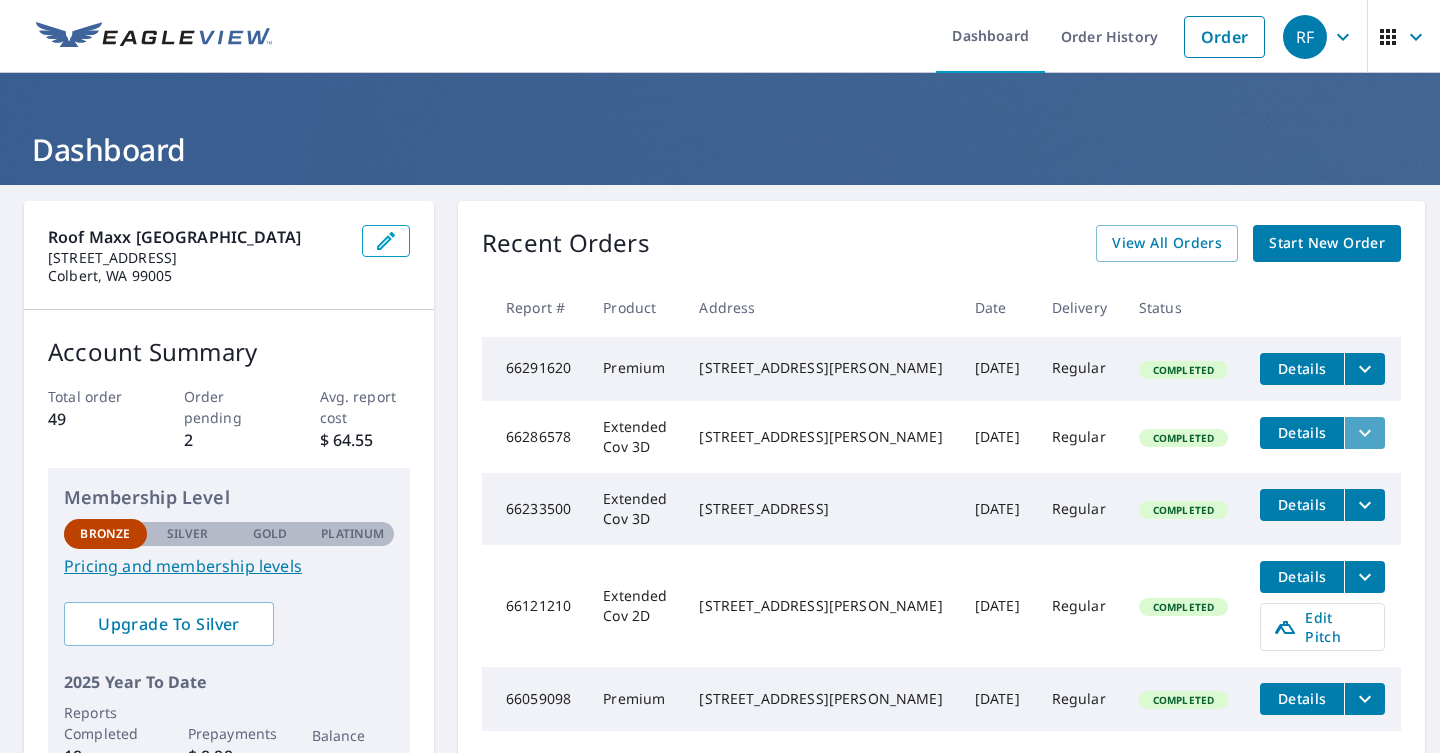 click 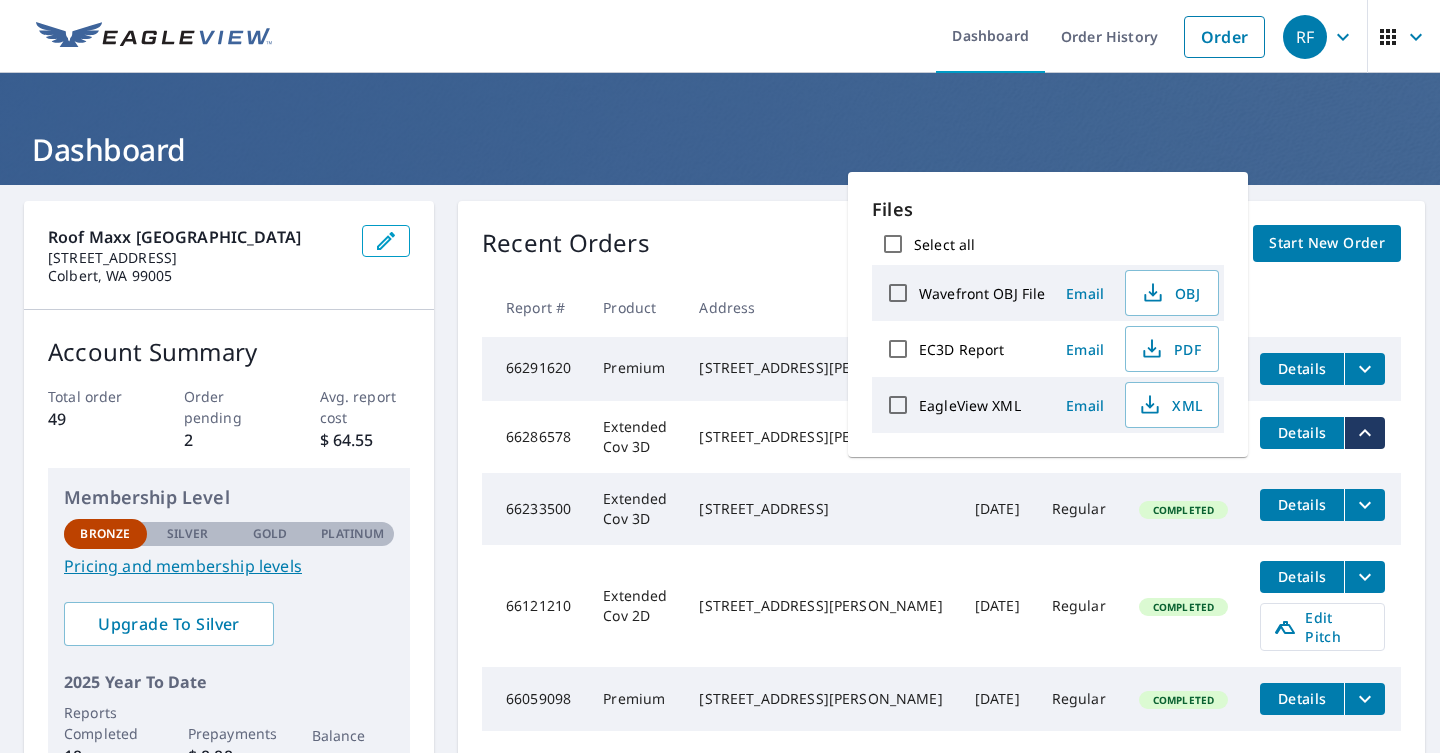 click on "Recent Orders View All Orders Start New Order Report # Product Address Date Delivery Status 66291620 Premium [STREET_ADDRESS][PERSON_NAME] [DATE] Regular Completed Details 66286578 Extended Cov 3D [STREET_ADDRESS][PERSON_NAME] [DATE] Regular Completed Details 66233500 Extended Cov 3D [STREET_ADDRESS] [DATE] Regular Completed Details 66121210 Extended Cov 2D [STREET_ADDRESS][PERSON_NAME] [DATE] Regular Completed Details Edit Pitch 66059098 Premium [STREET_ADDRESS][PERSON_NAME] [DATE] Regular Completed Details" at bounding box center (941, 504) 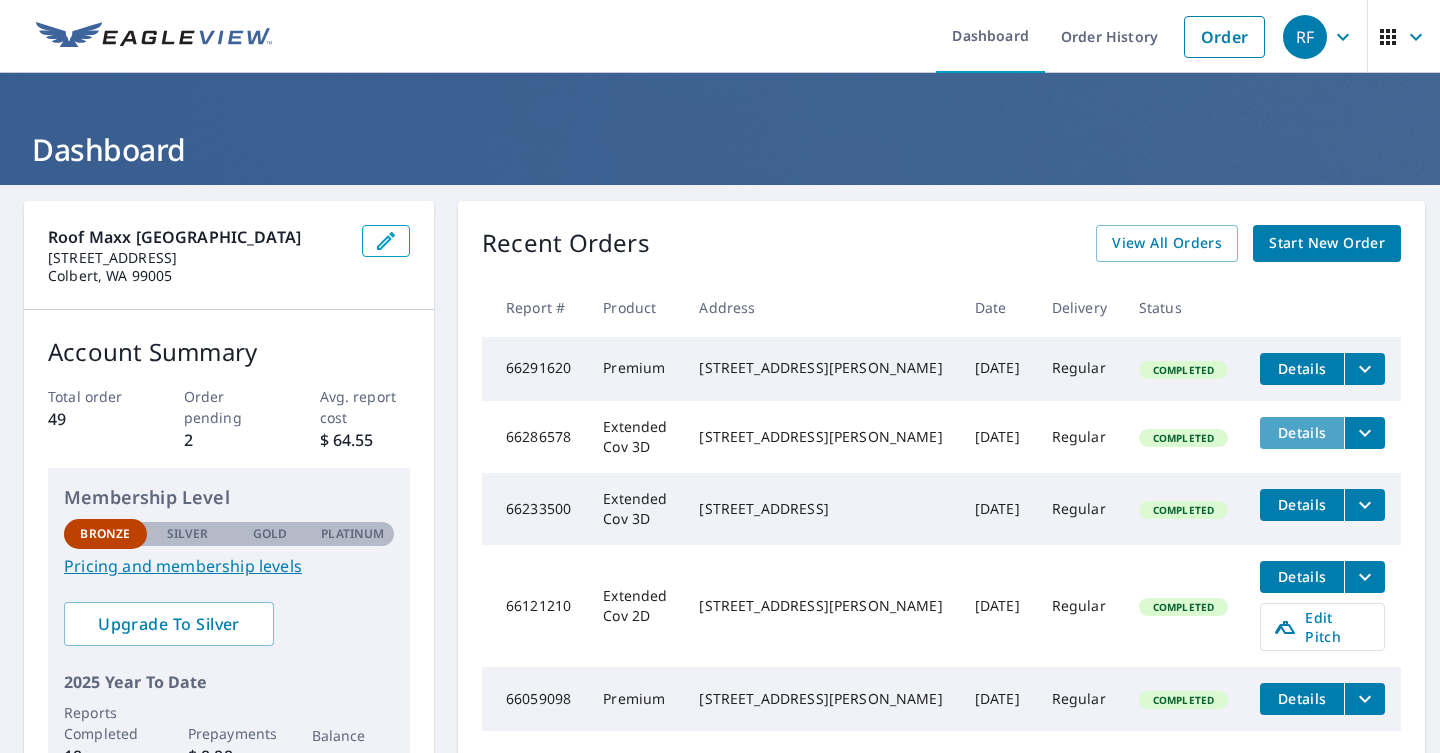 click on "Details" at bounding box center (1302, 432) 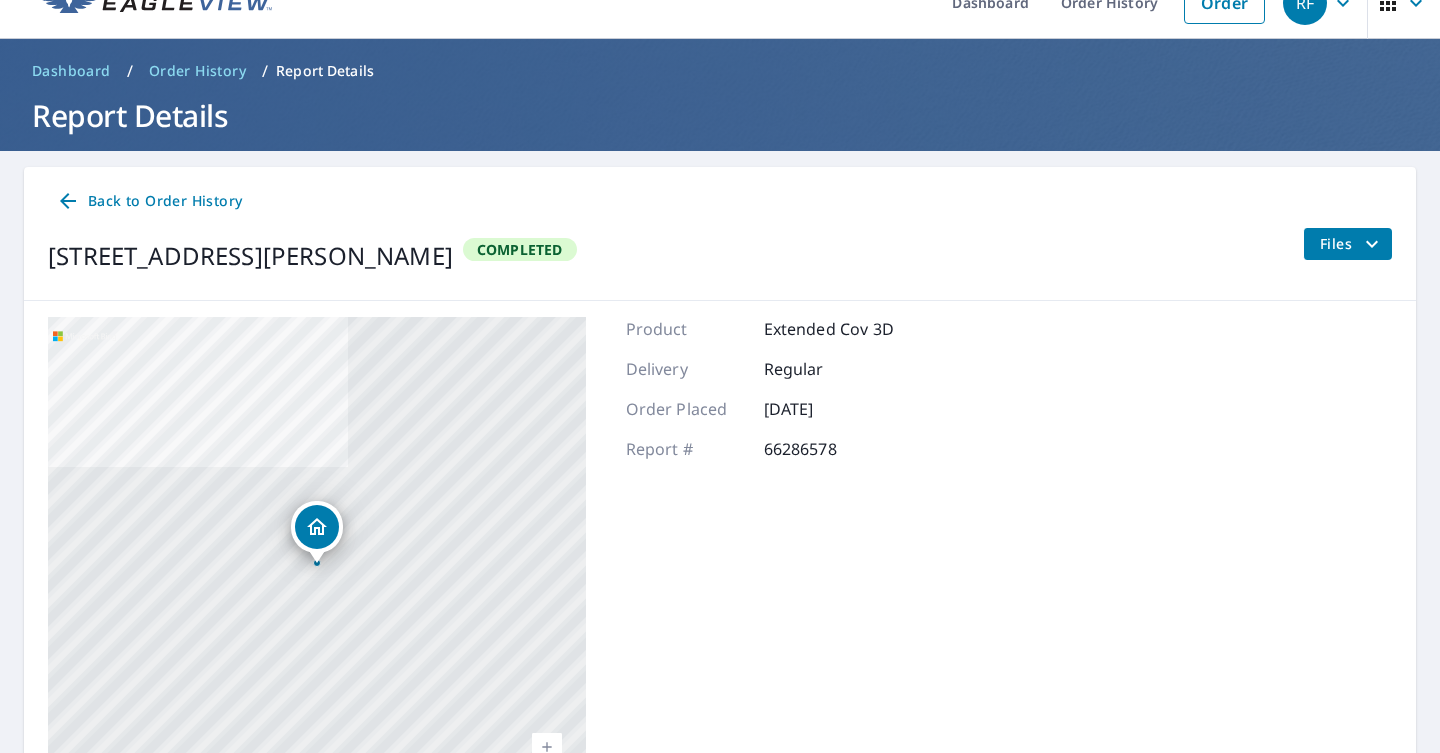 scroll, scrollTop: 0, scrollLeft: 0, axis: both 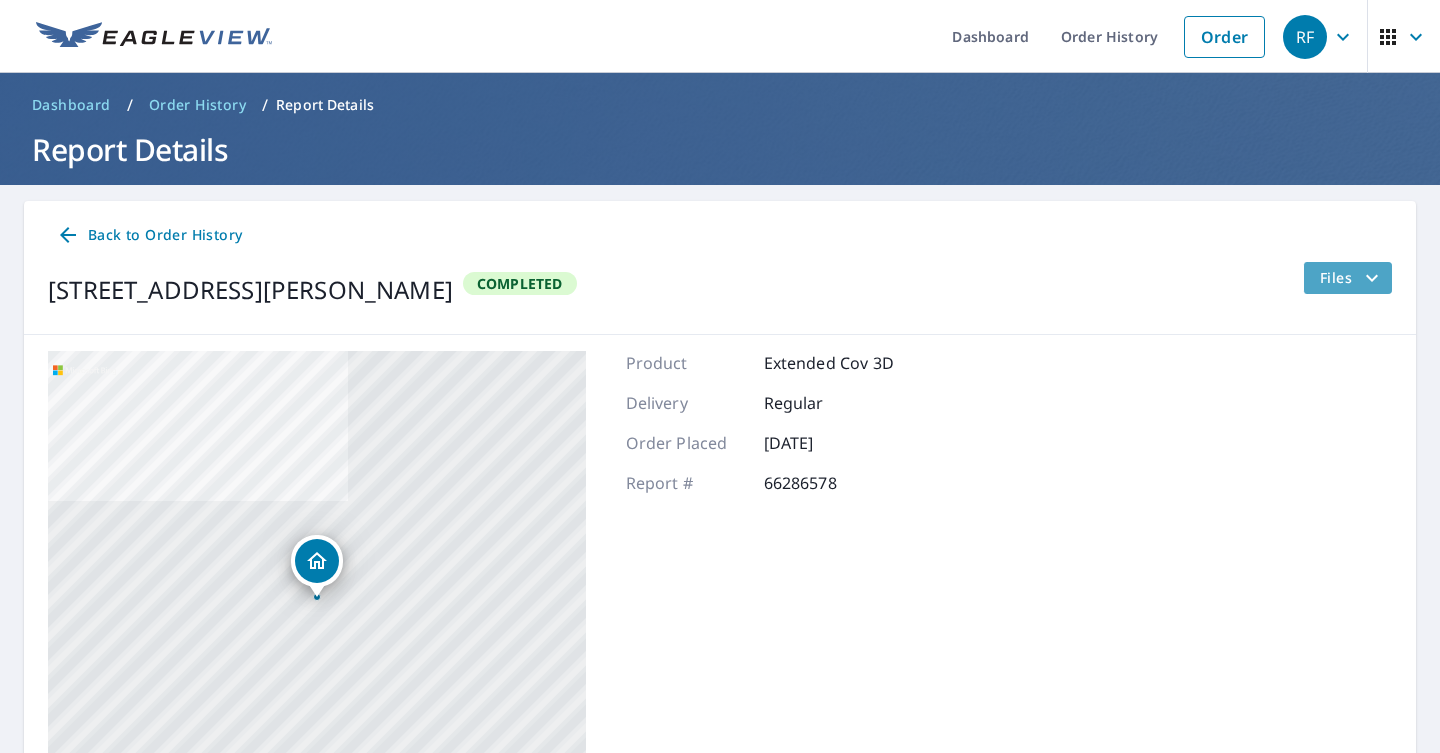 click on "Files" at bounding box center (1352, 278) 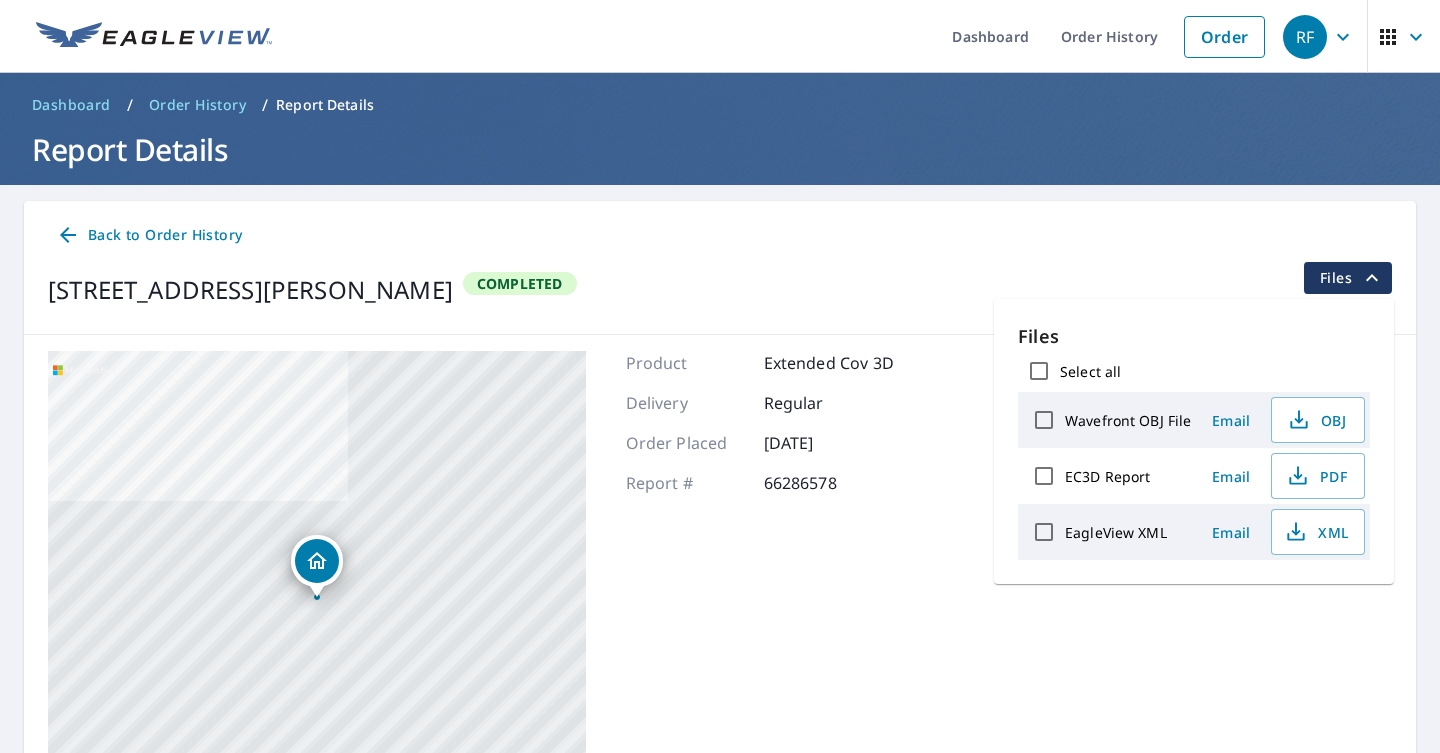 click on "EC3D Report" at bounding box center [1044, 476] 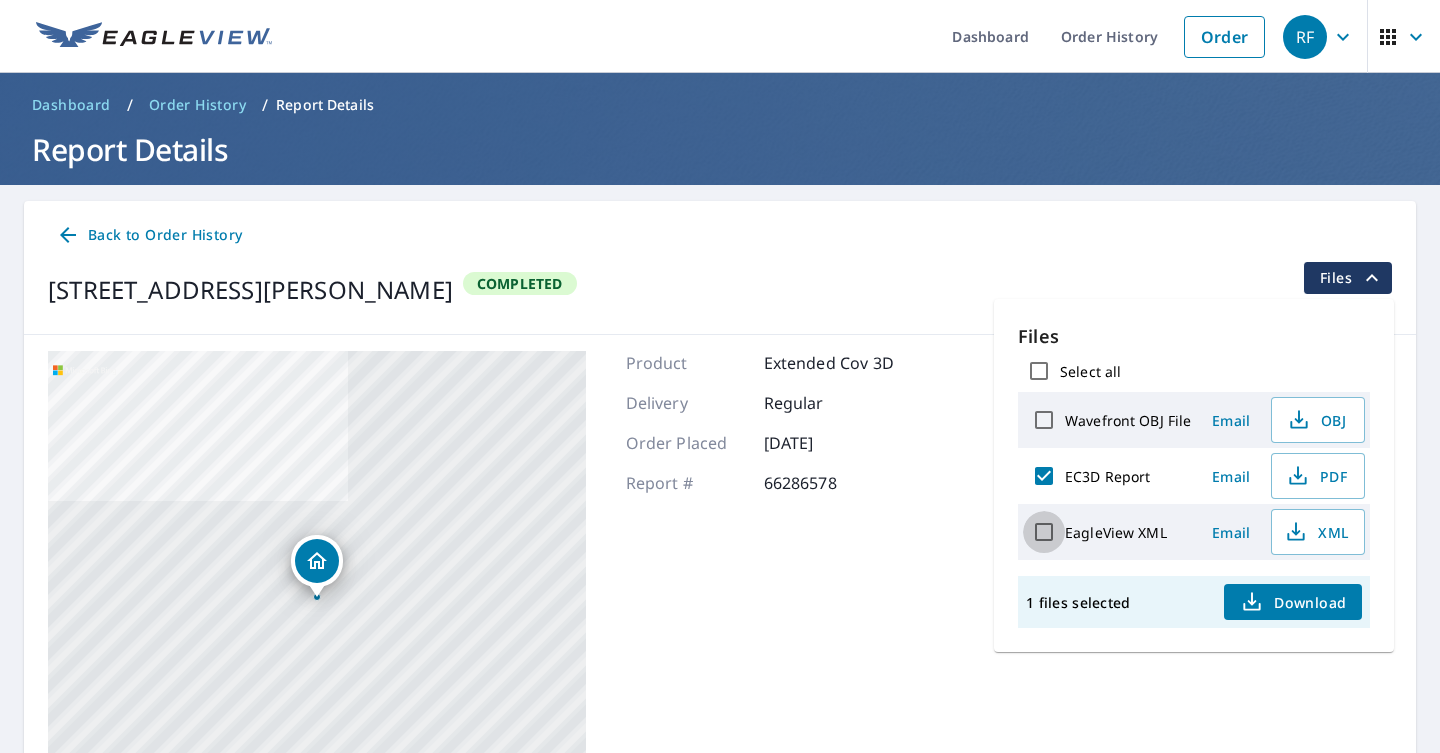click on "EagleView XML" at bounding box center (1044, 532) 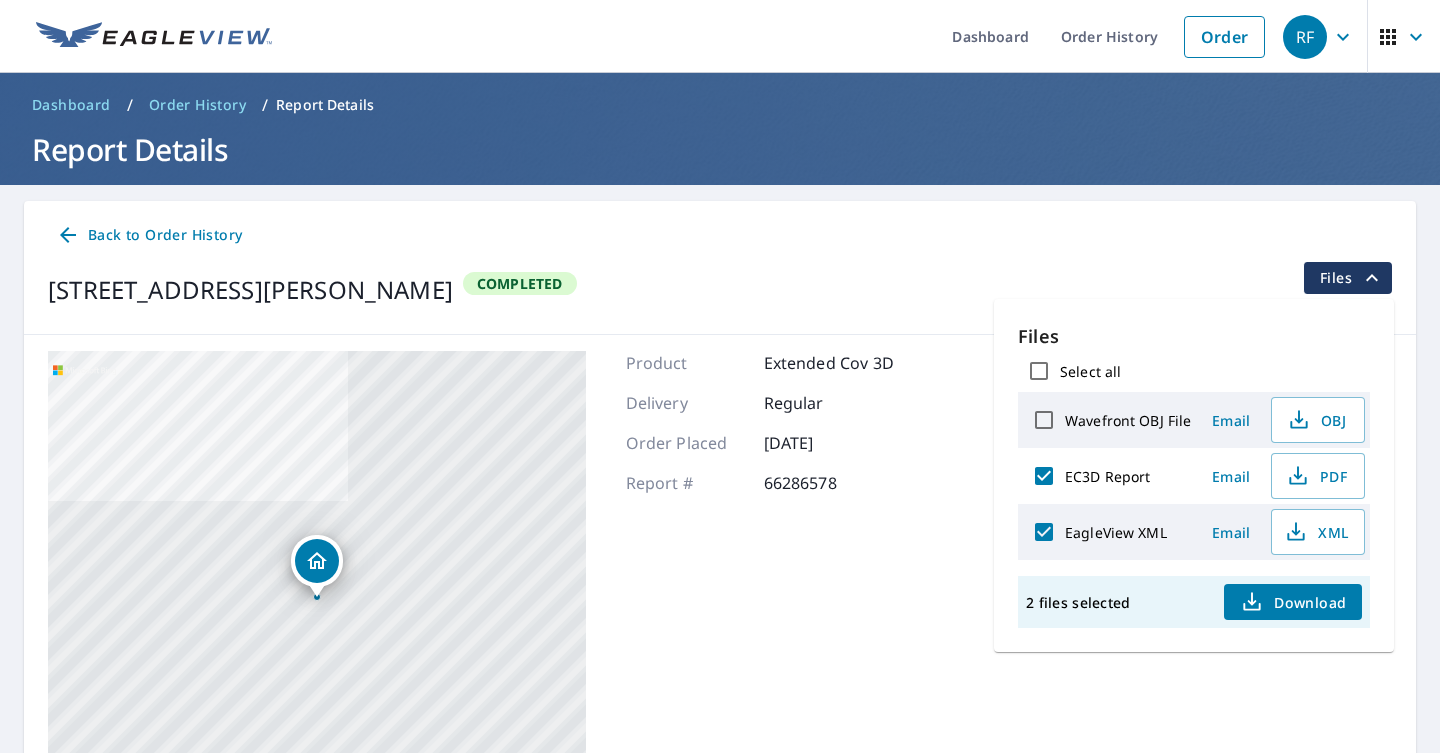 click on "EagleView XML" at bounding box center (1044, 532) 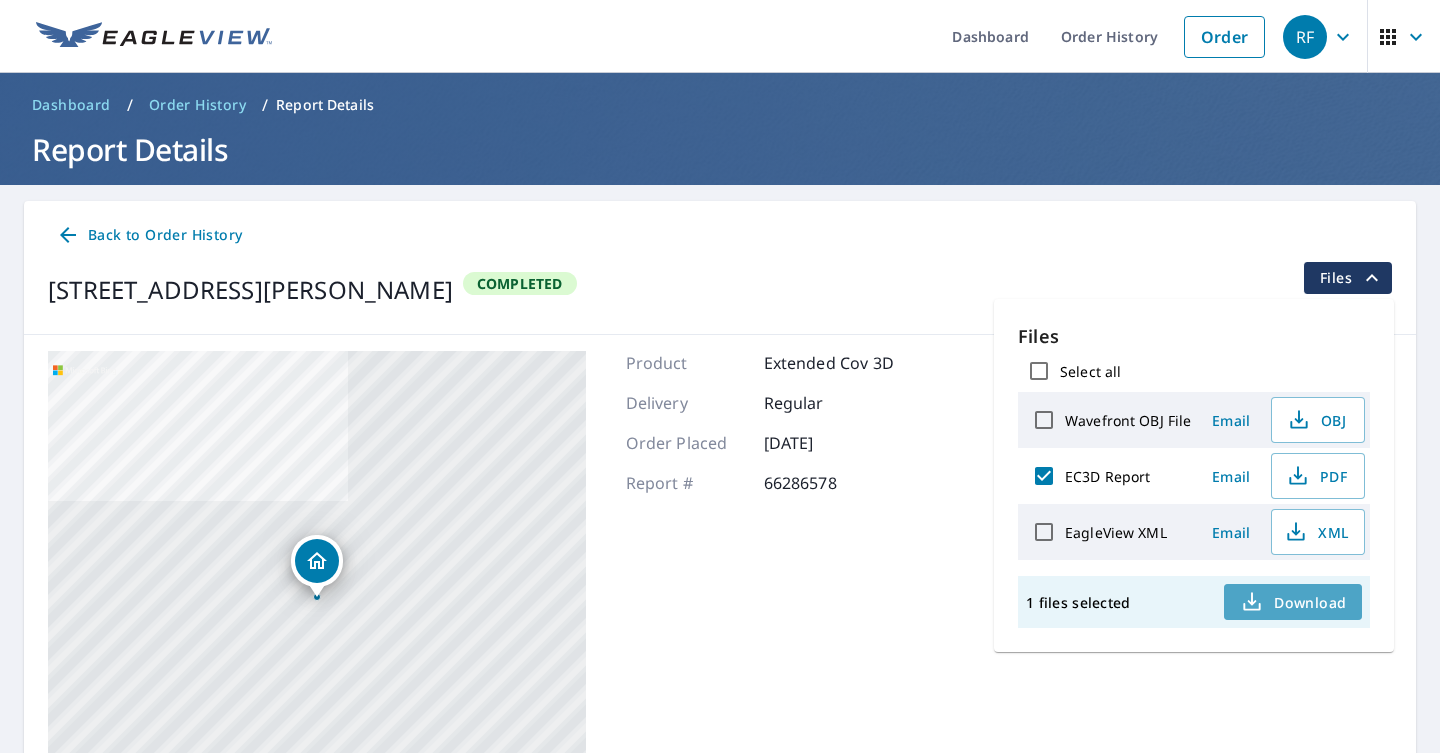 click on "Download" at bounding box center (1293, 602) 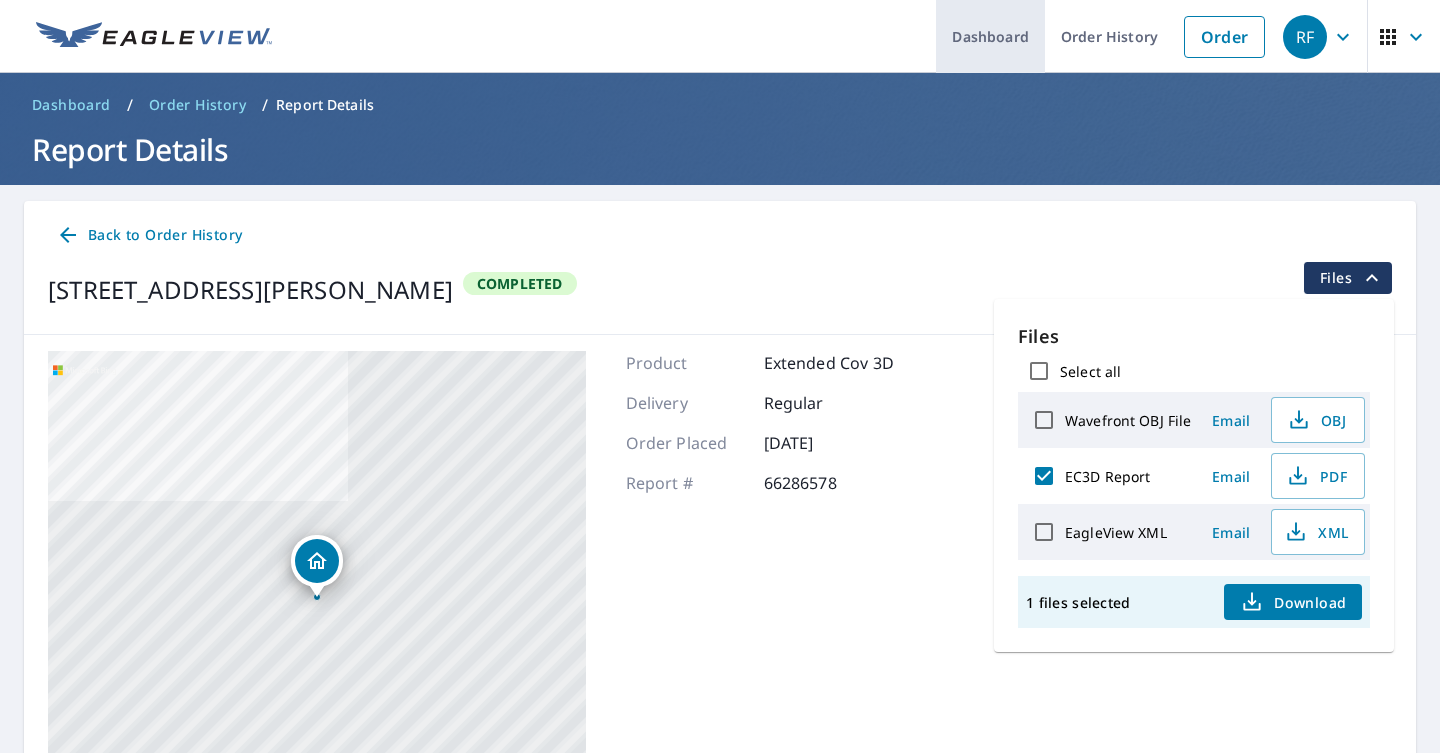 click on "Dashboard" at bounding box center (990, 36) 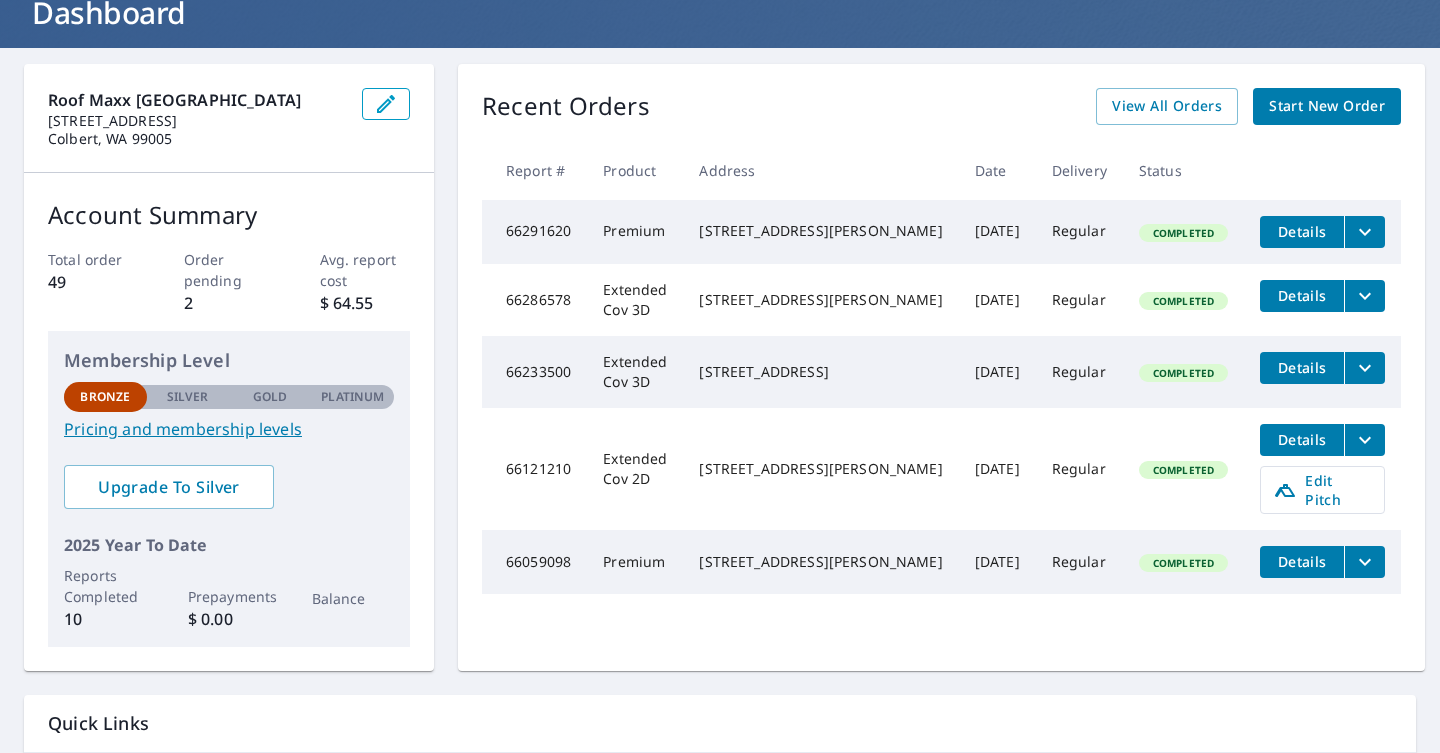 scroll, scrollTop: 0, scrollLeft: 0, axis: both 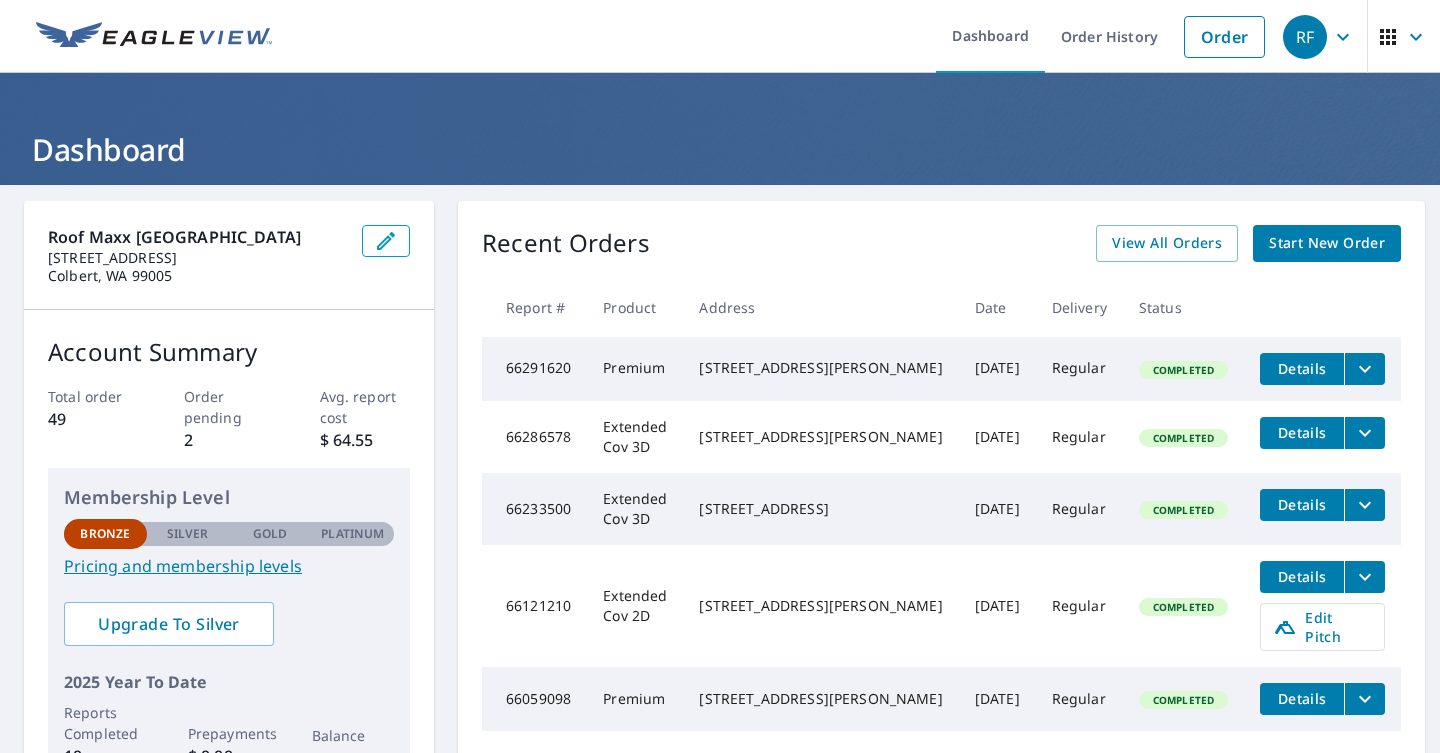 click 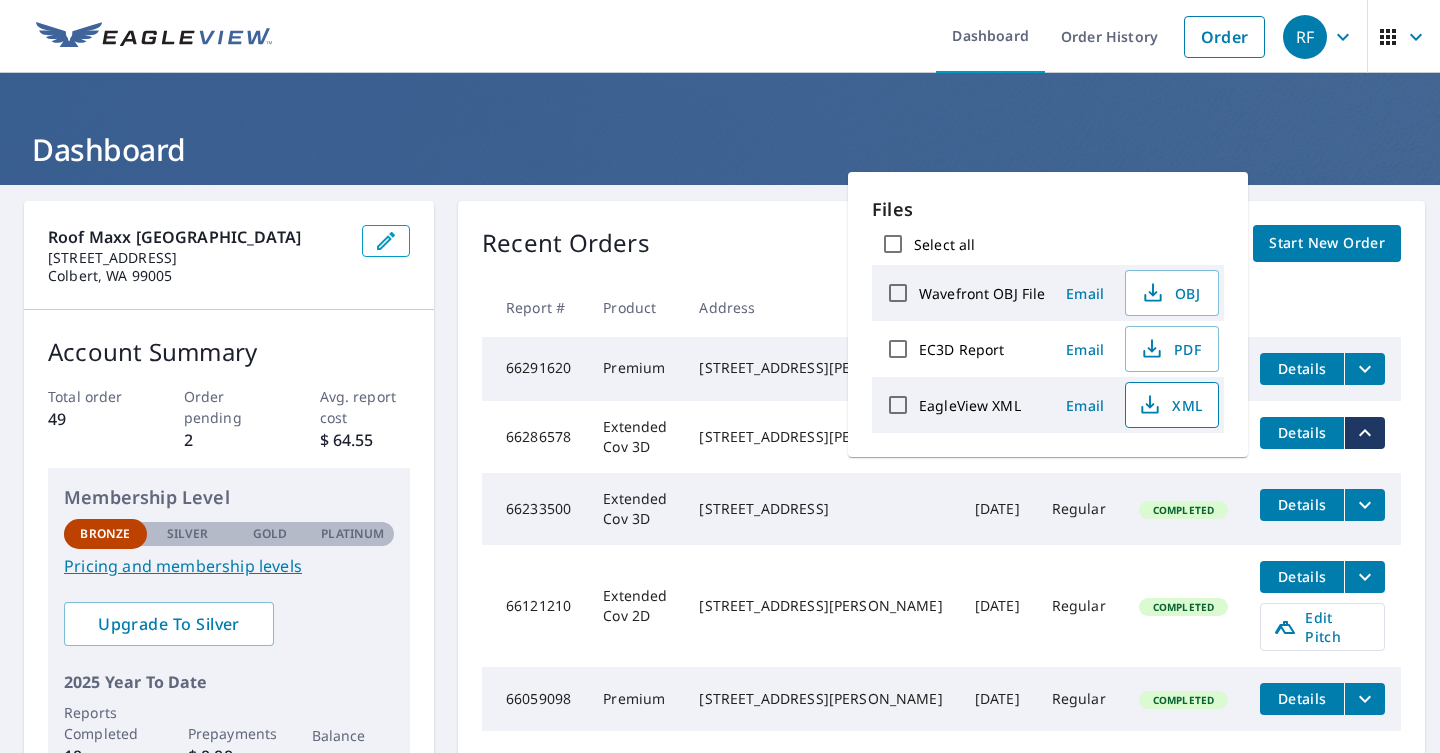 click 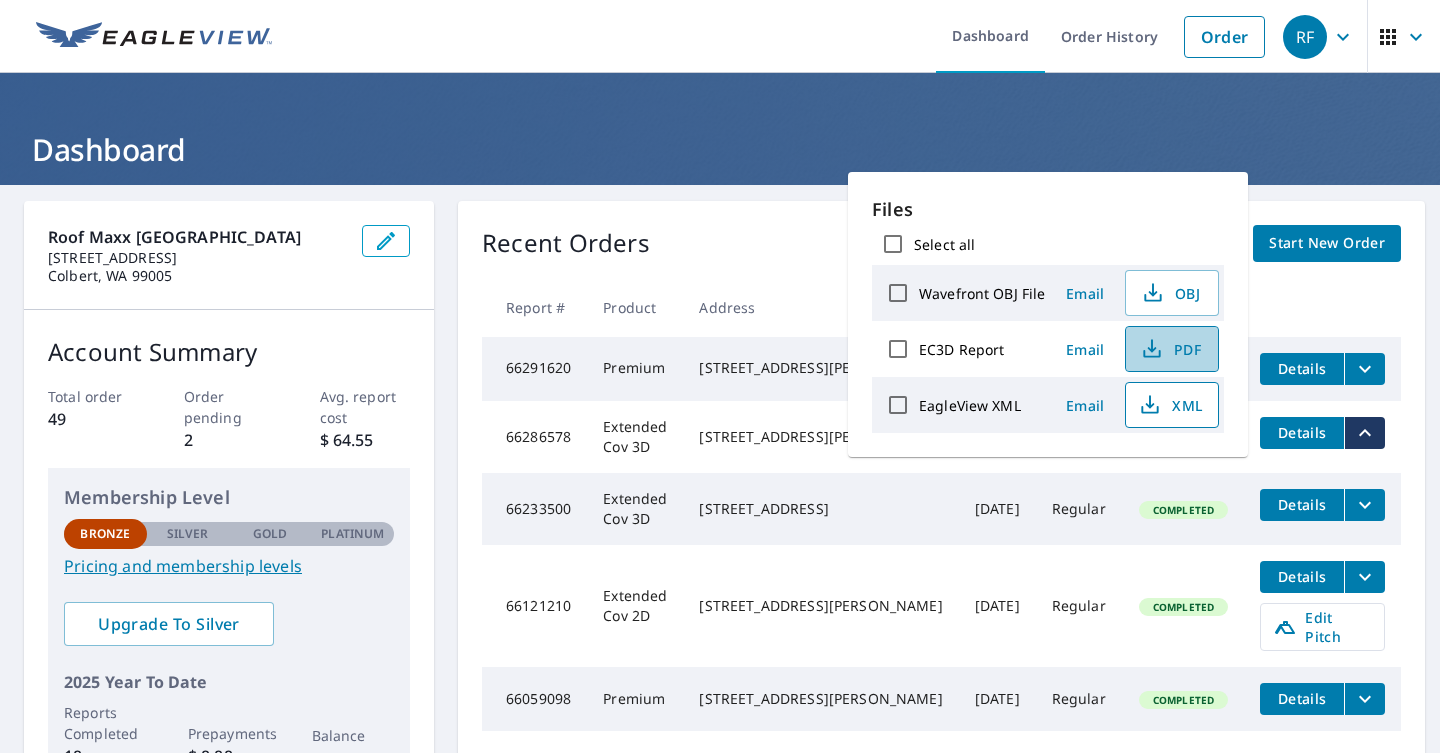 click on "PDF" at bounding box center [1170, 349] 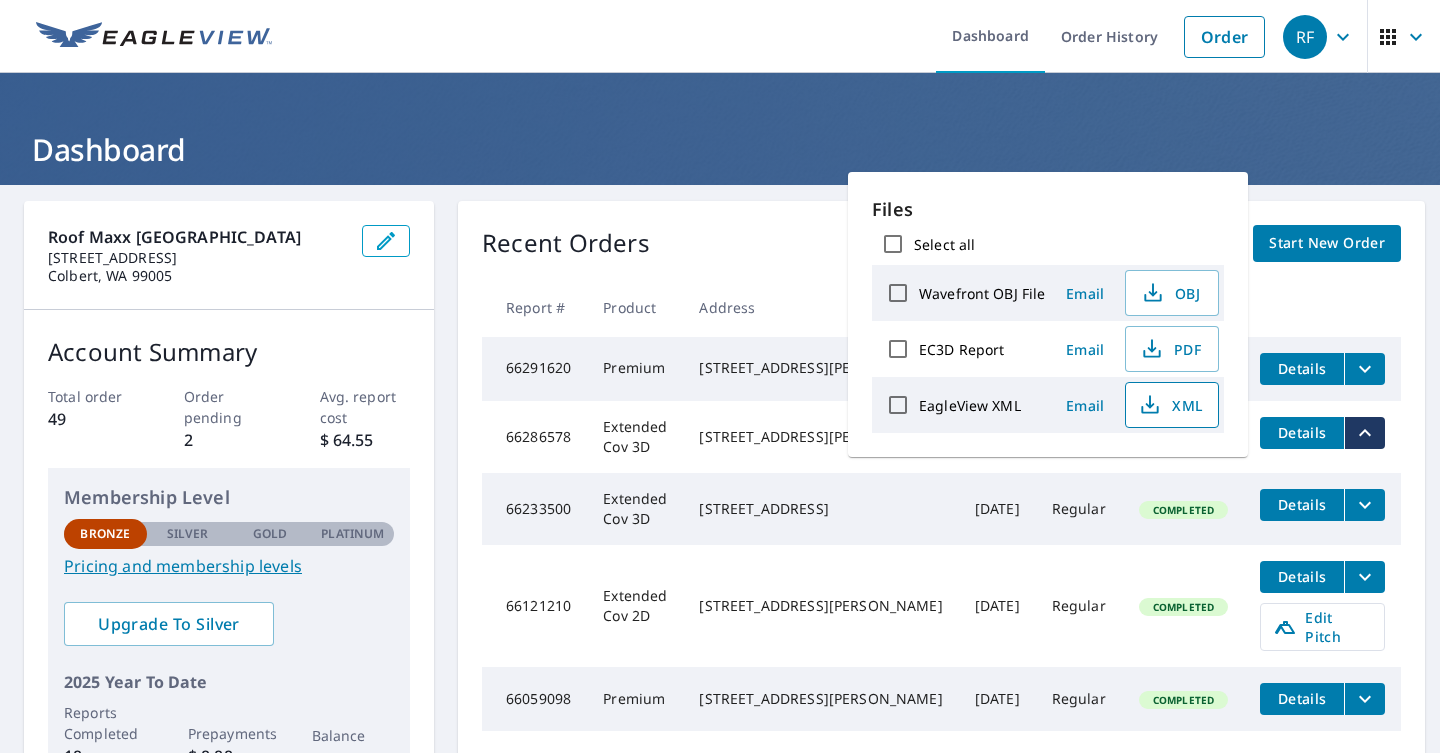 click on "Files" at bounding box center [1048, 209] 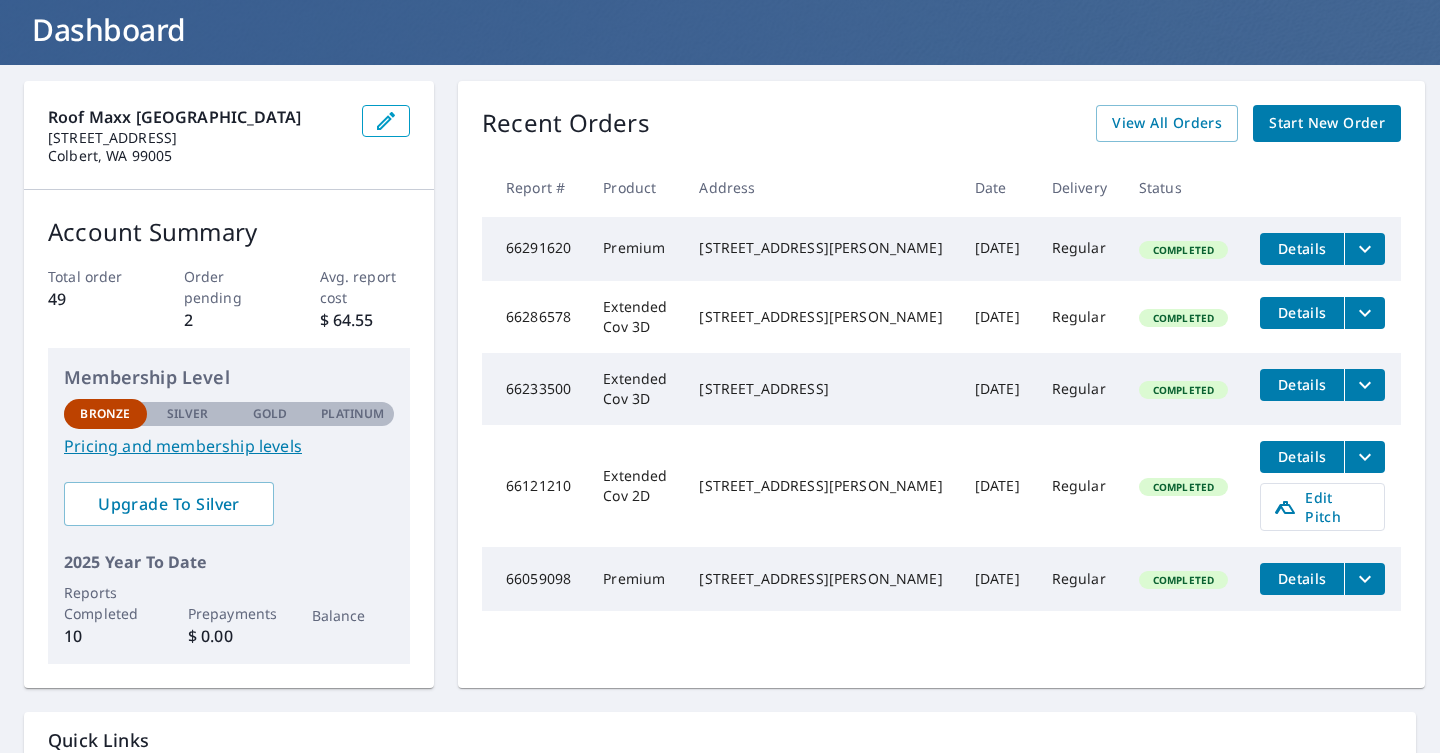 scroll, scrollTop: 109, scrollLeft: 0, axis: vertical 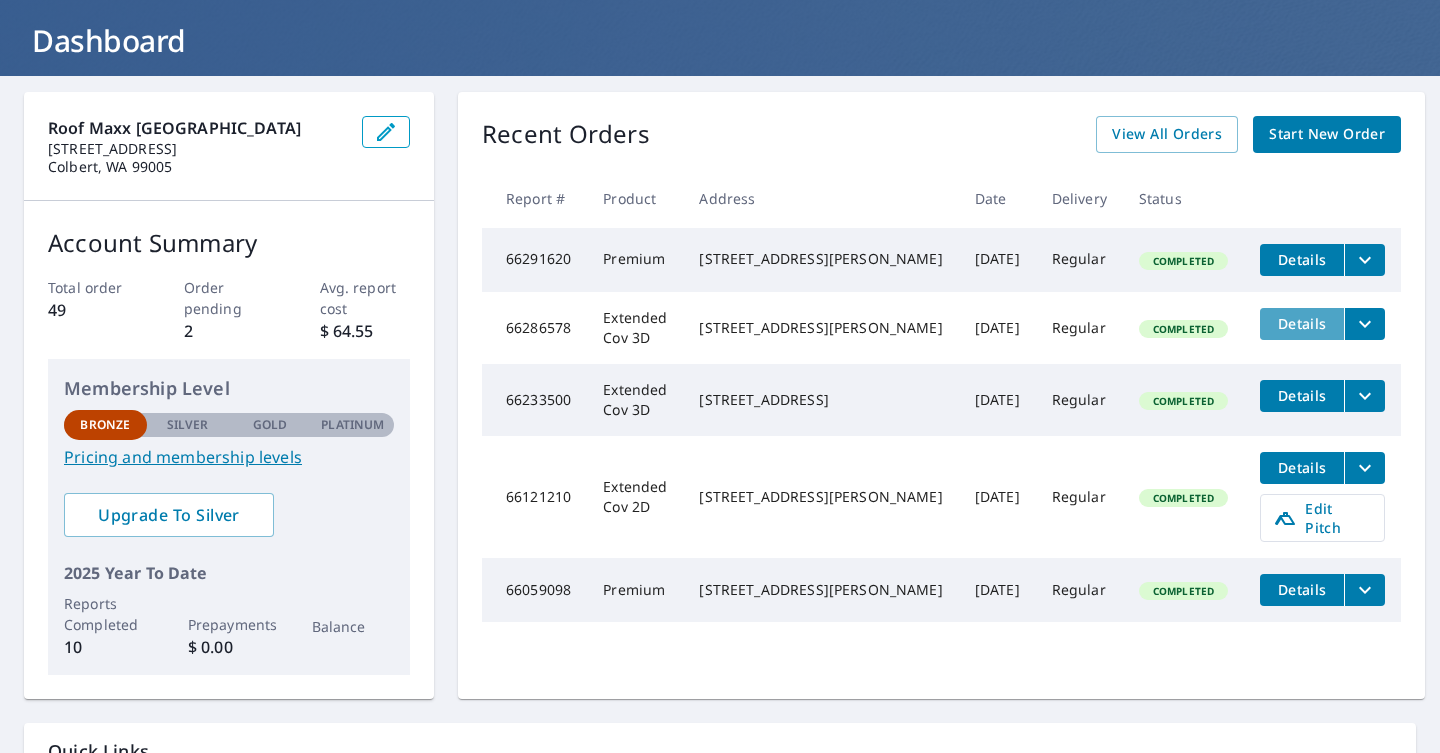 click on "Details" at bounding box center [1302, 323] 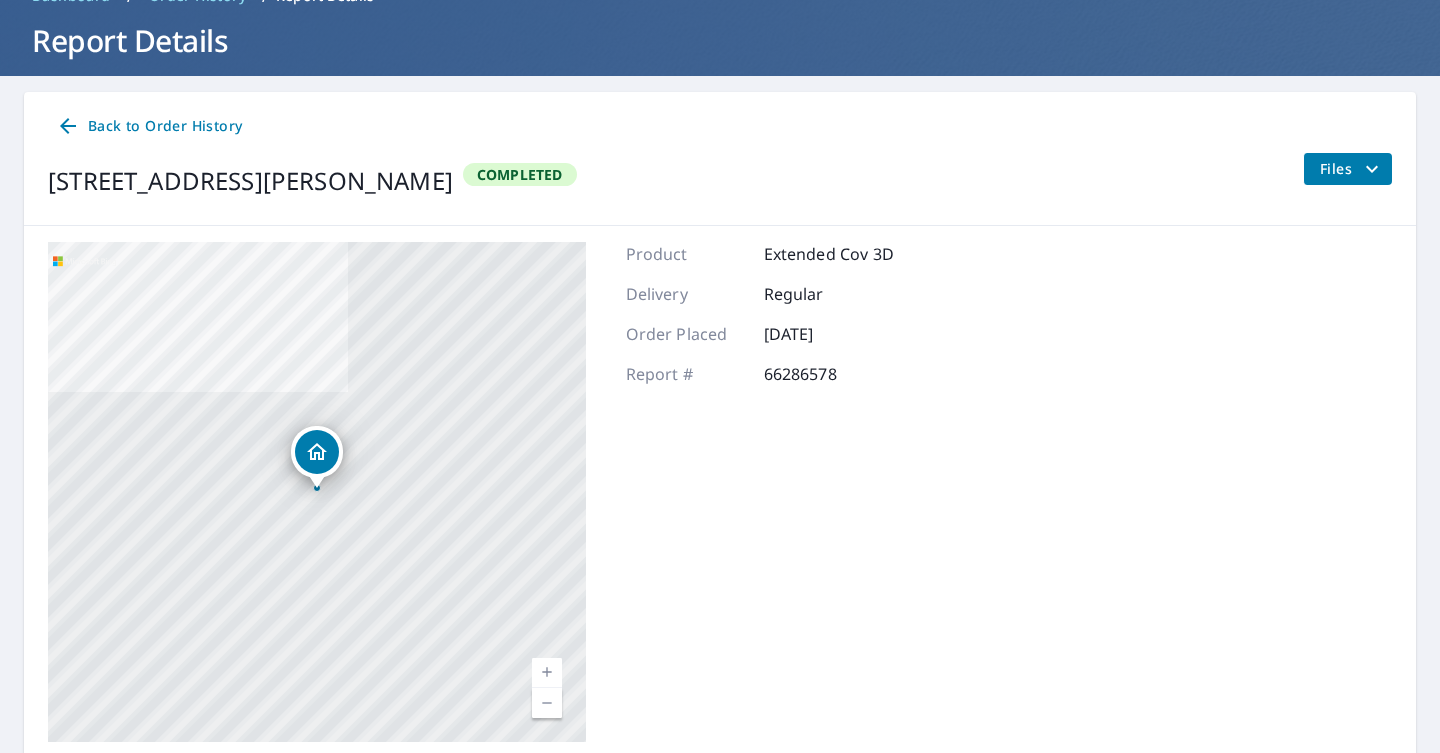 scroll, scrollTop: 181, scrollLeft: 0, axis: vertical 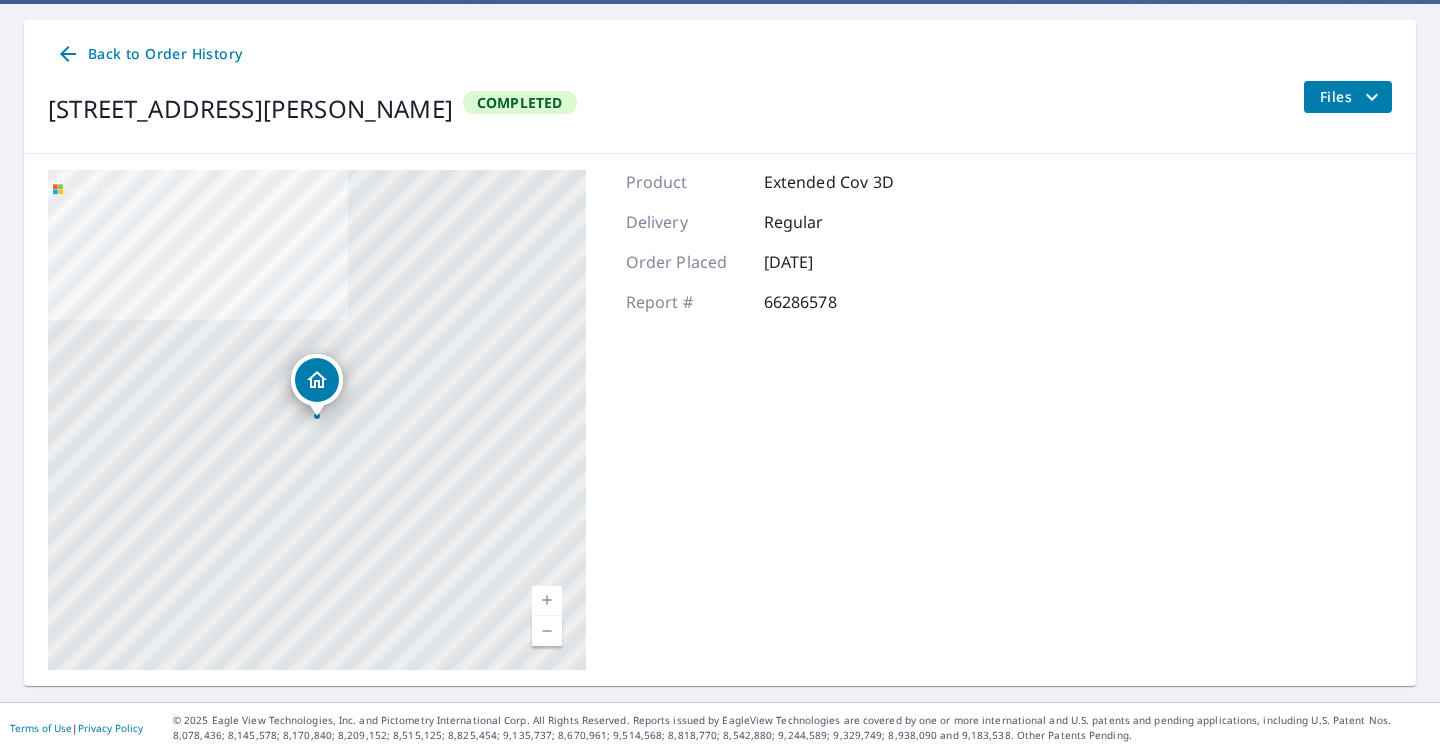 click on "Files" at bounding box center (1352, 97) 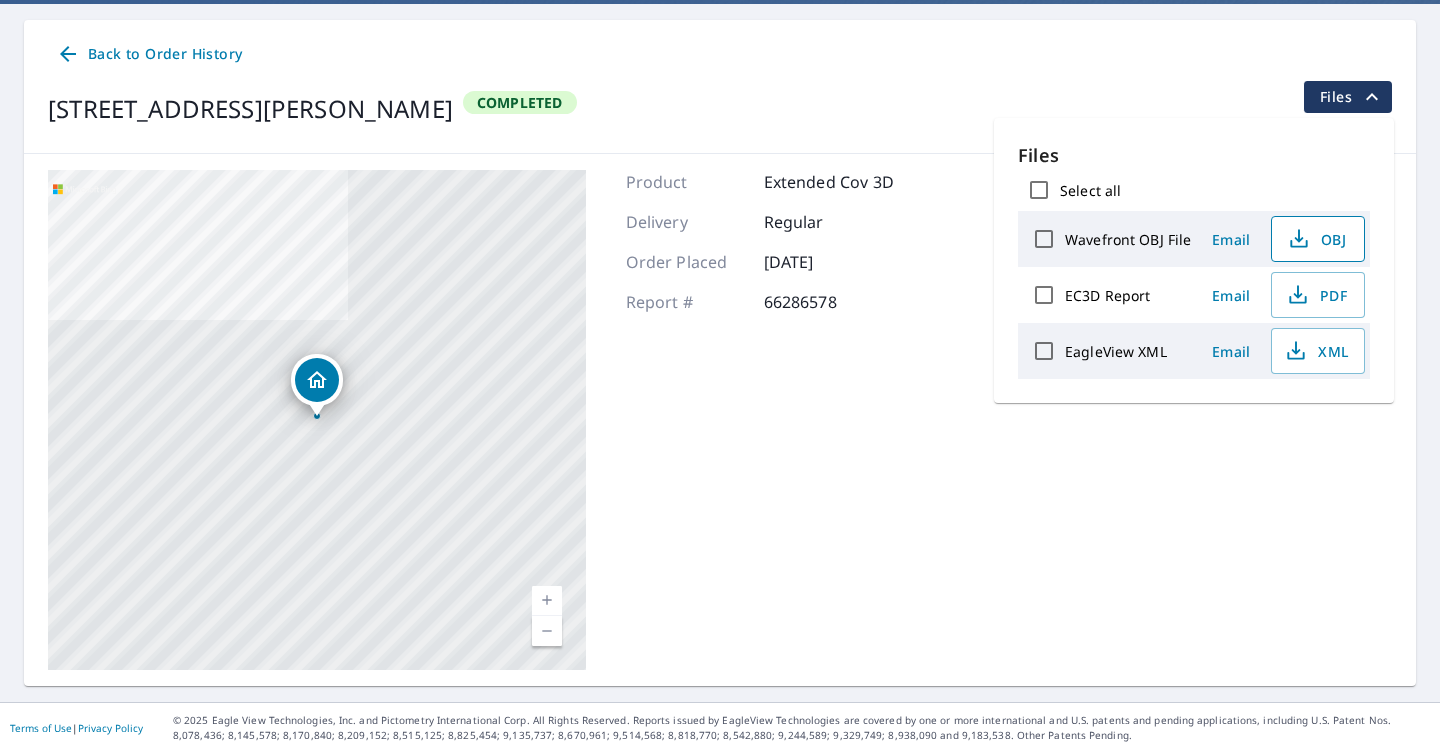 click on "OBJ" at bounding box center [1316, 239] 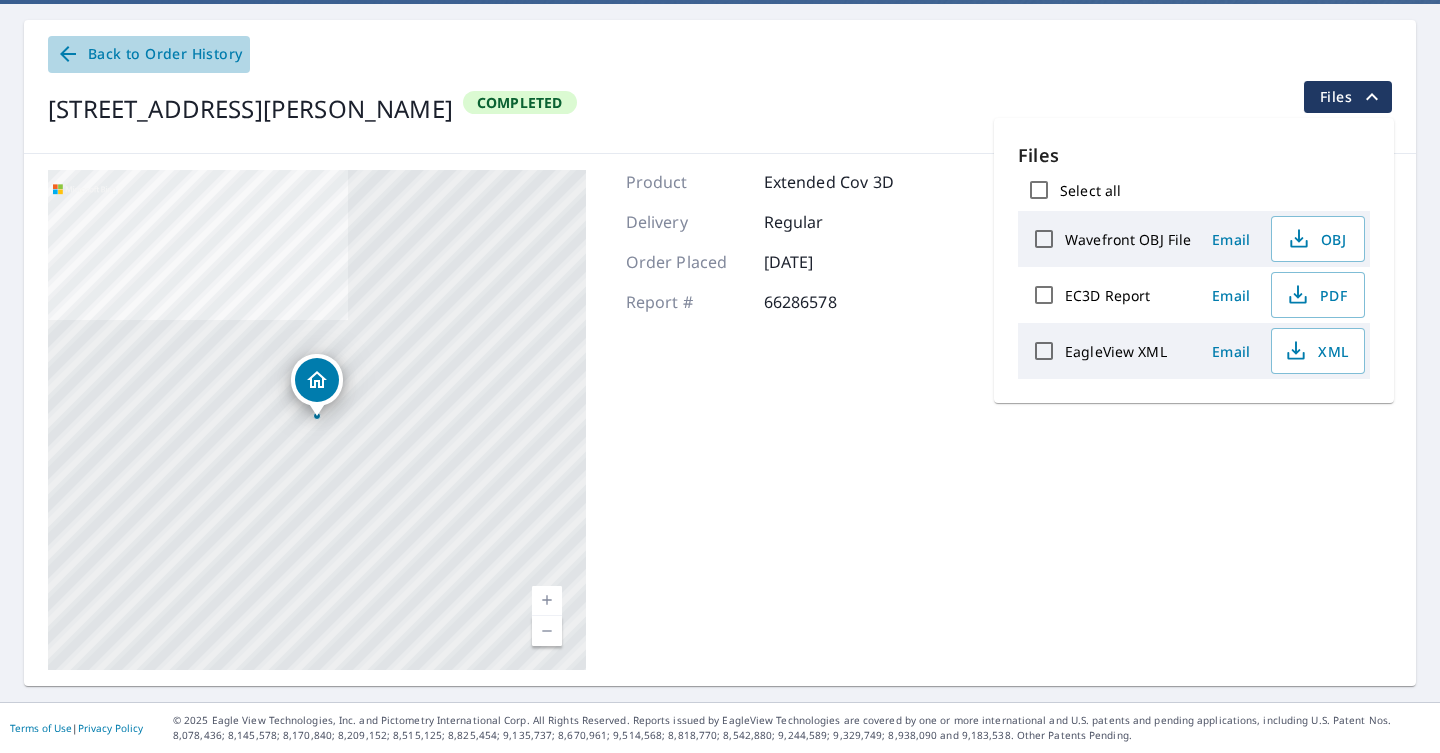 click on "Back to Order History" at bounding box center (149, 54) 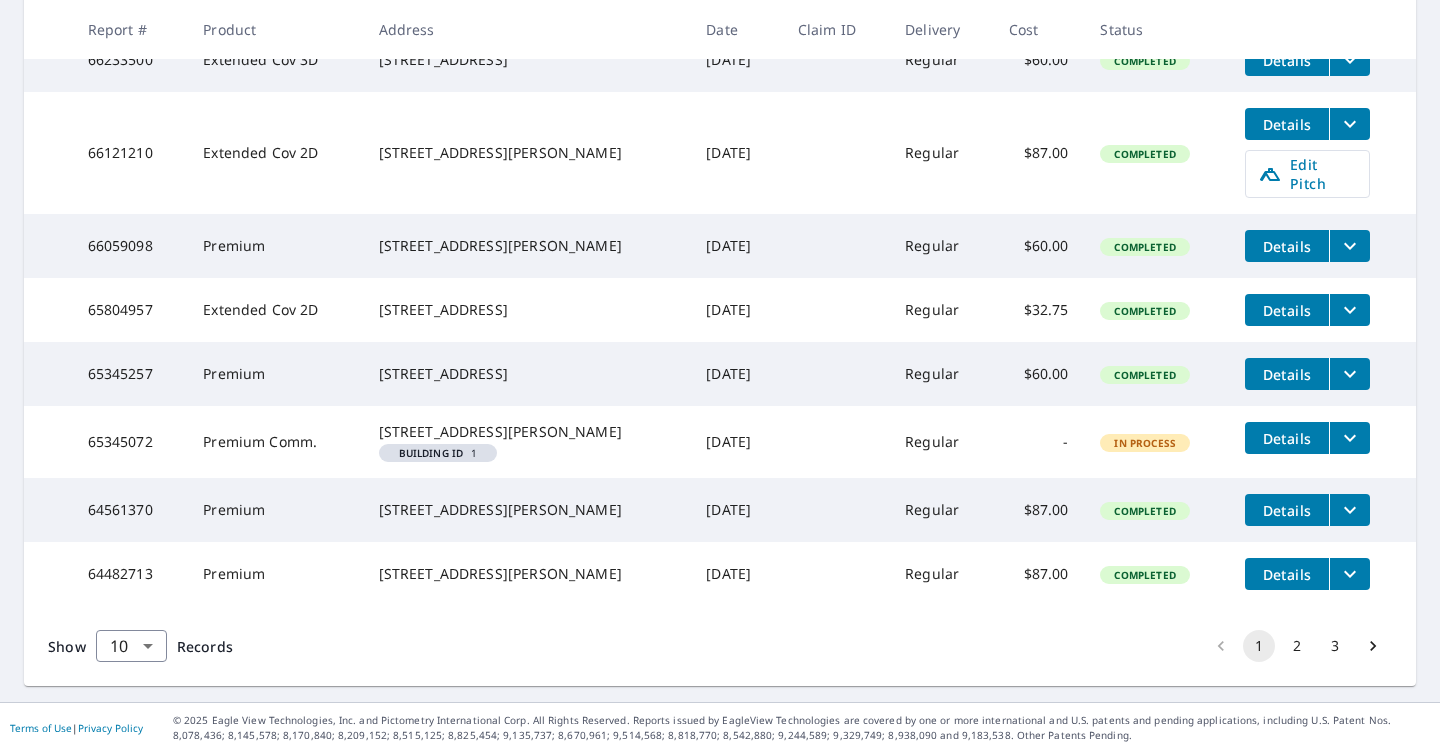 scroll, scrollTop: 0, scrollLeft: 0, axis: both 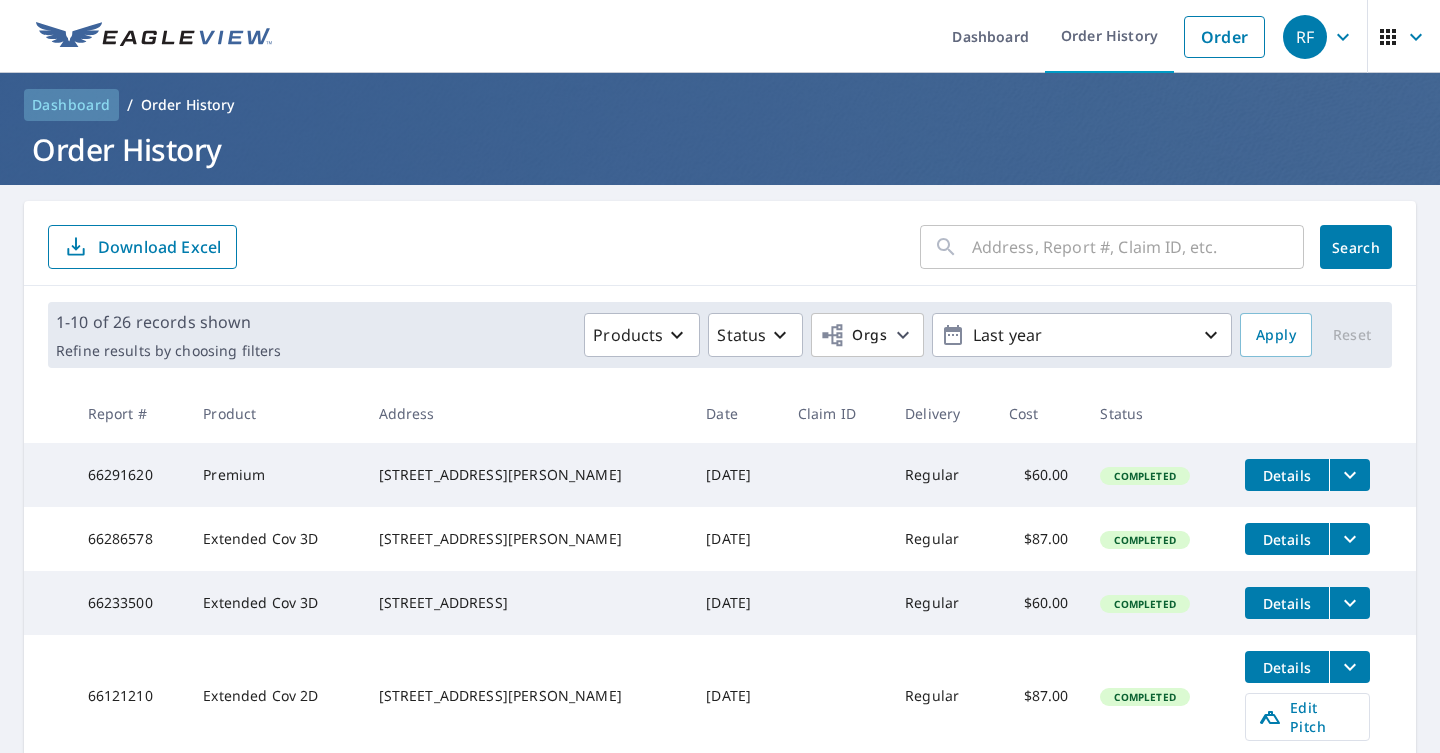 click on "Dashboard" at bounding box center (71, 105) 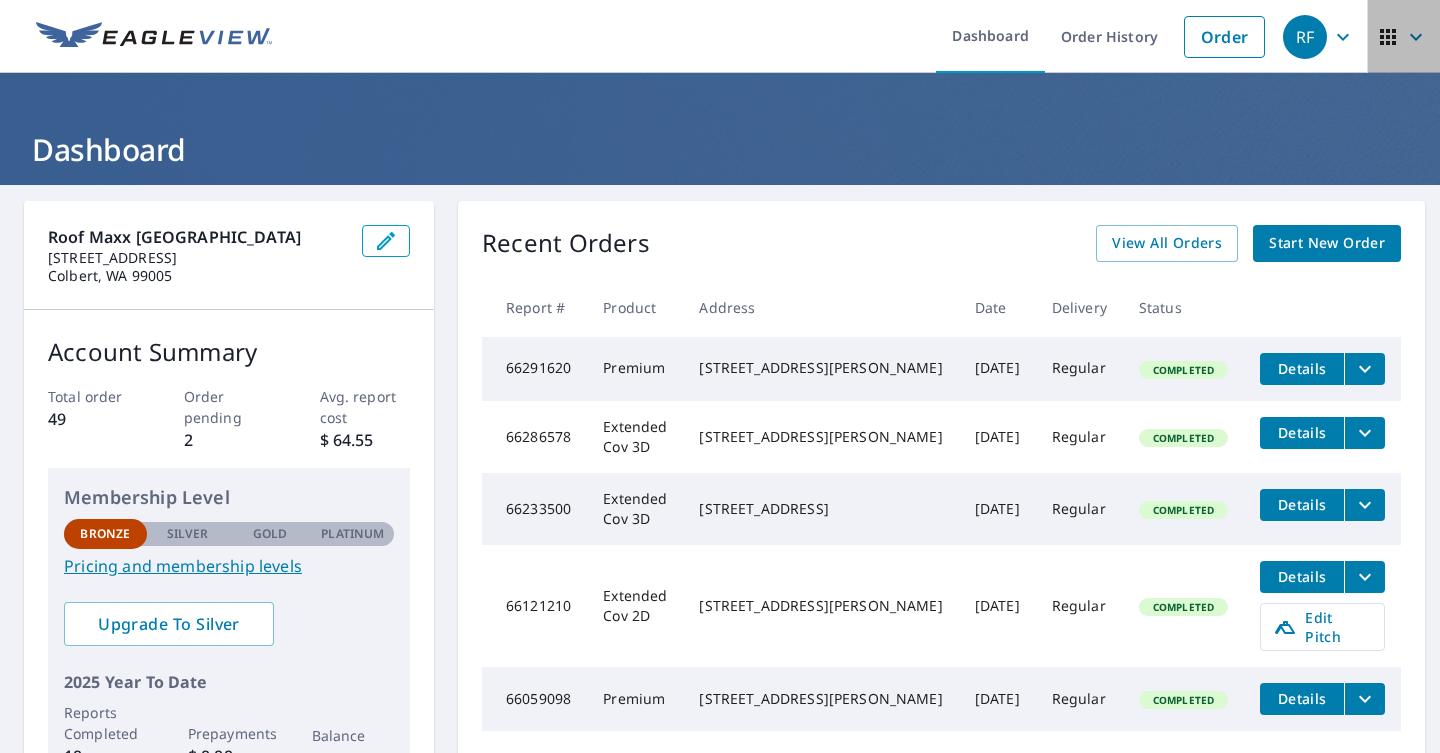 click 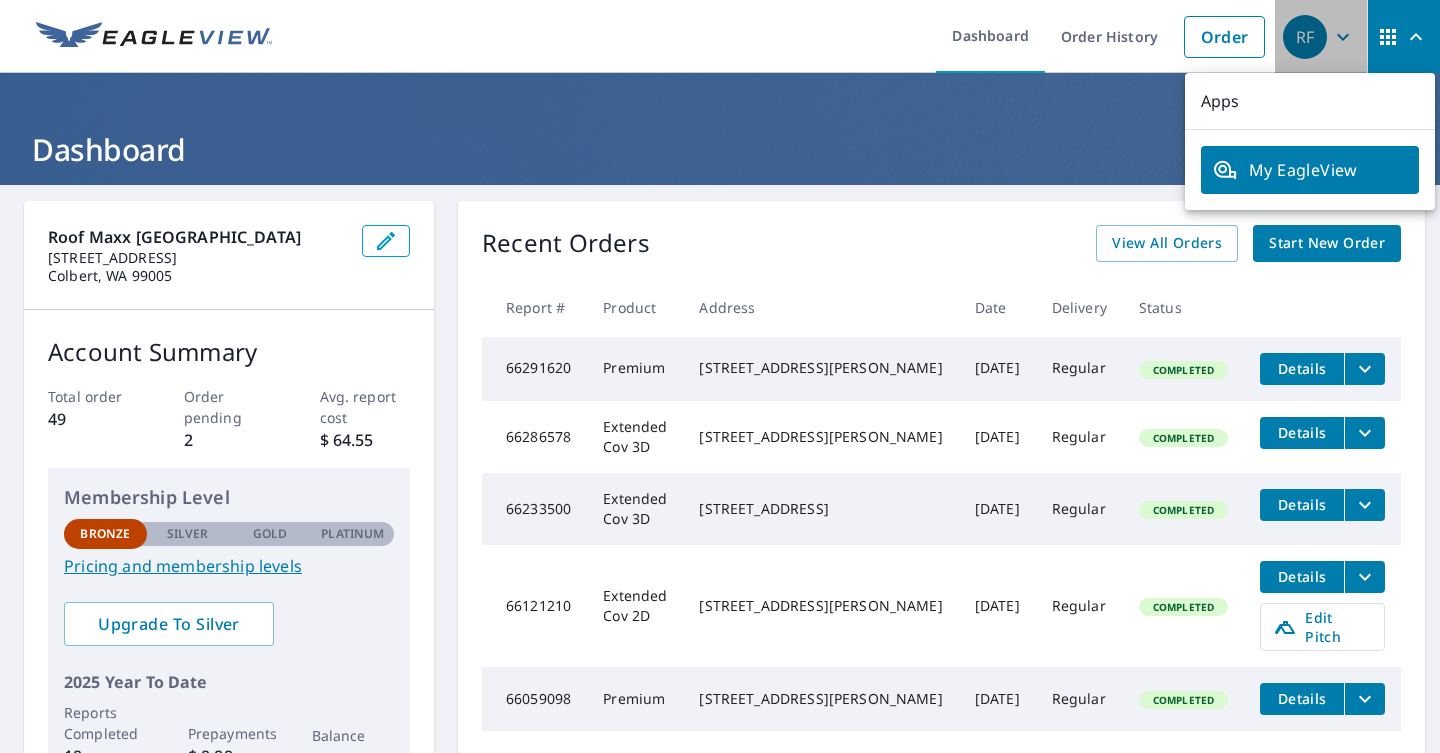 click 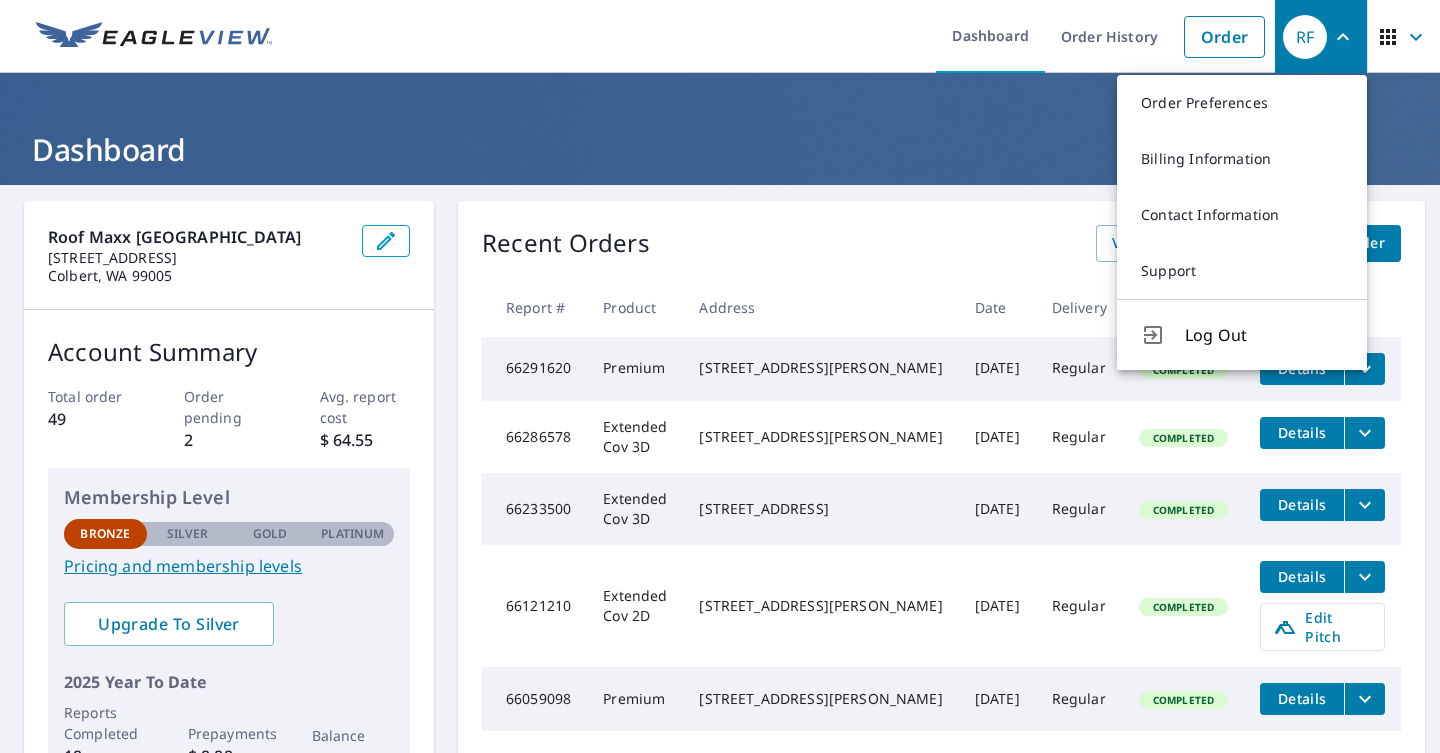 click on "Dashboard Order History Order" at bounding box center (779, 36) 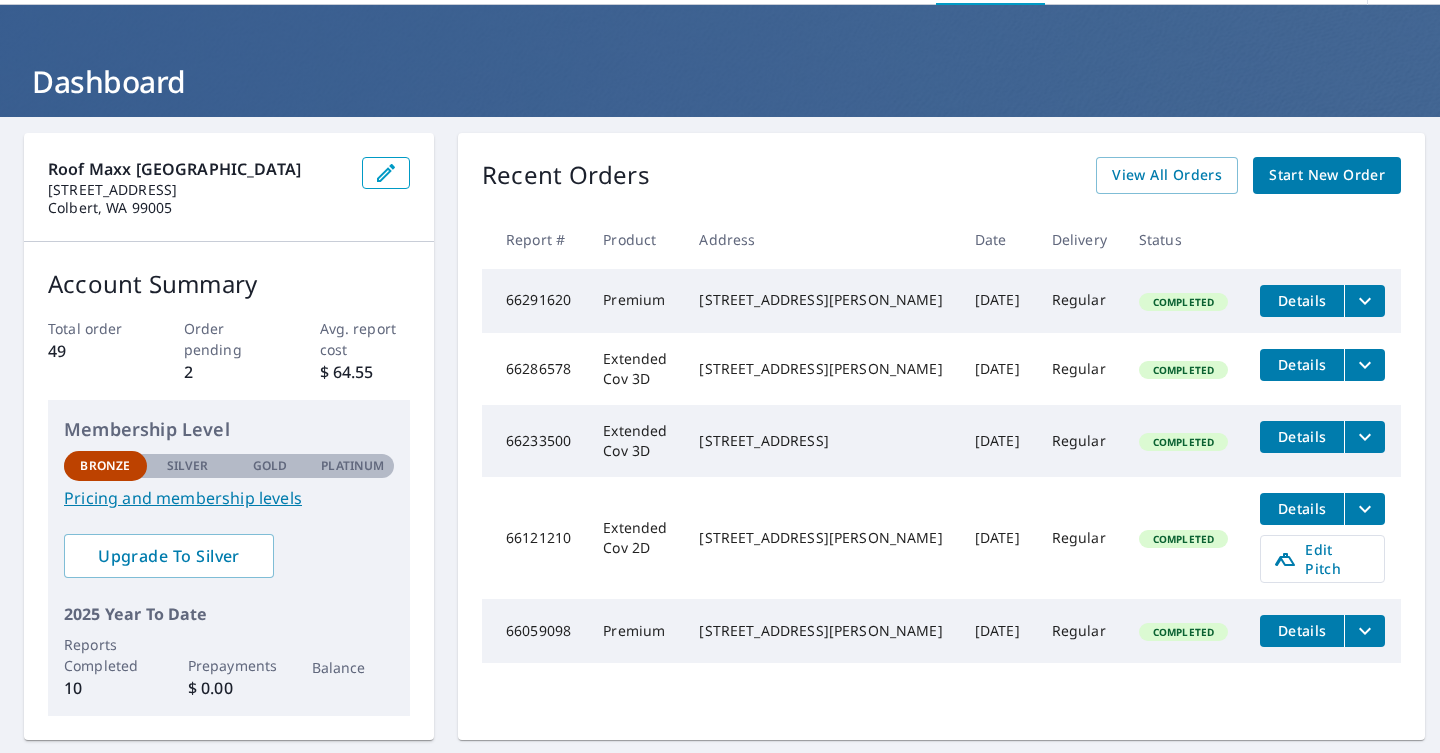 scroll, scrollTop: 0, scrollLeft: 0, axis: both 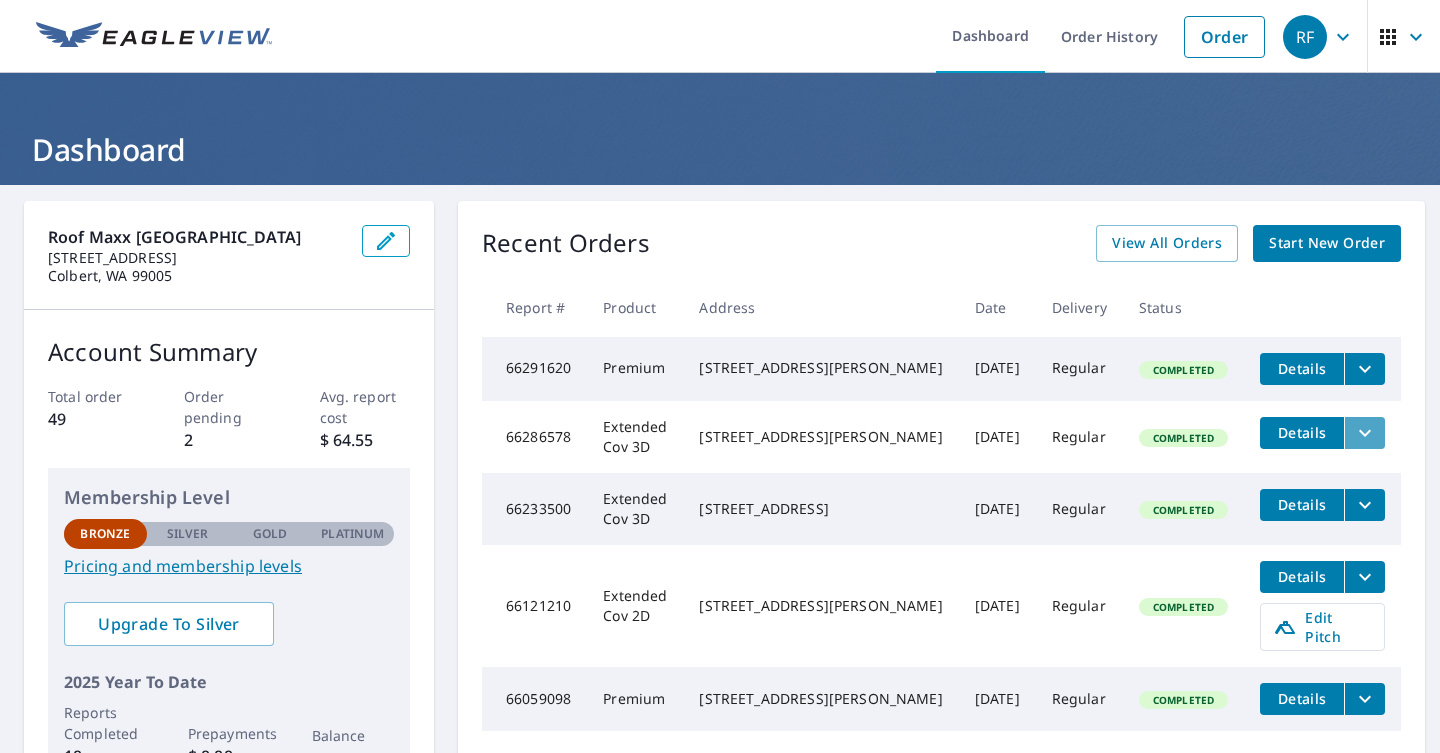 click 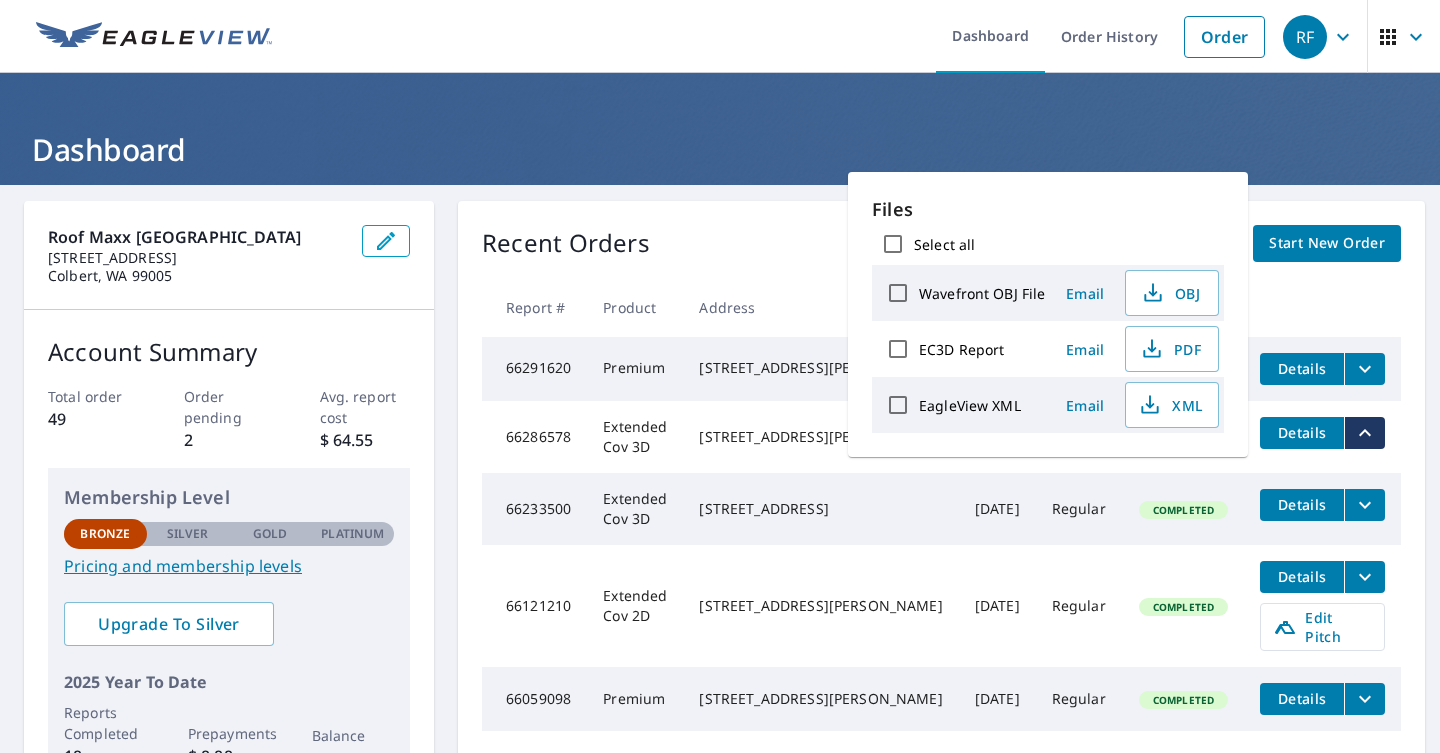 click on "Roof Maxx Spokane 16814 N Cincinnati Ln Colbert, WA 99005 Account Summary Total order 49 Order pending 2 Avg. report cost $ 64.55 Membership Level Bronze Silver Gold Platinum Bronze Pricing and membership levels Upgrade To Silver 2025 Year To Date Reports Completed 10 Prepayments $ 0.00 Balance Recent Orders View All Orders Start New Order Report # Product Address Date Delivery Status 66291620 Premium 2825 E Hoffman Ave
Spokane, WA 99207 Jul 08, 2025 Regular Completed Details 66286578 Extended Cov 3D 2176 Kalispell Bay Rd
Priest Lake, ID 83856 Jul 08, 2025 Regular Completed Details 66233500 Extended Cov 3D 2428 E 4th Ave
Spokane, WA 99202 Jul 03, 2025 Regular Completed Details 66121210 Extended Cov 2D 2129B Fenton Way
Chewelah, WA 99109 Jun 27, 2025 Regular Completed Details Edit Pitch 66059098 Premium 6154 Bottle Bay Rd
Sagle, ID 83860 Jun 24, 2025 Regular Completed Details Quick Links Reports and order history Billing information Order preferences Contact information Text alert settings" at bounding box center (720, 597) 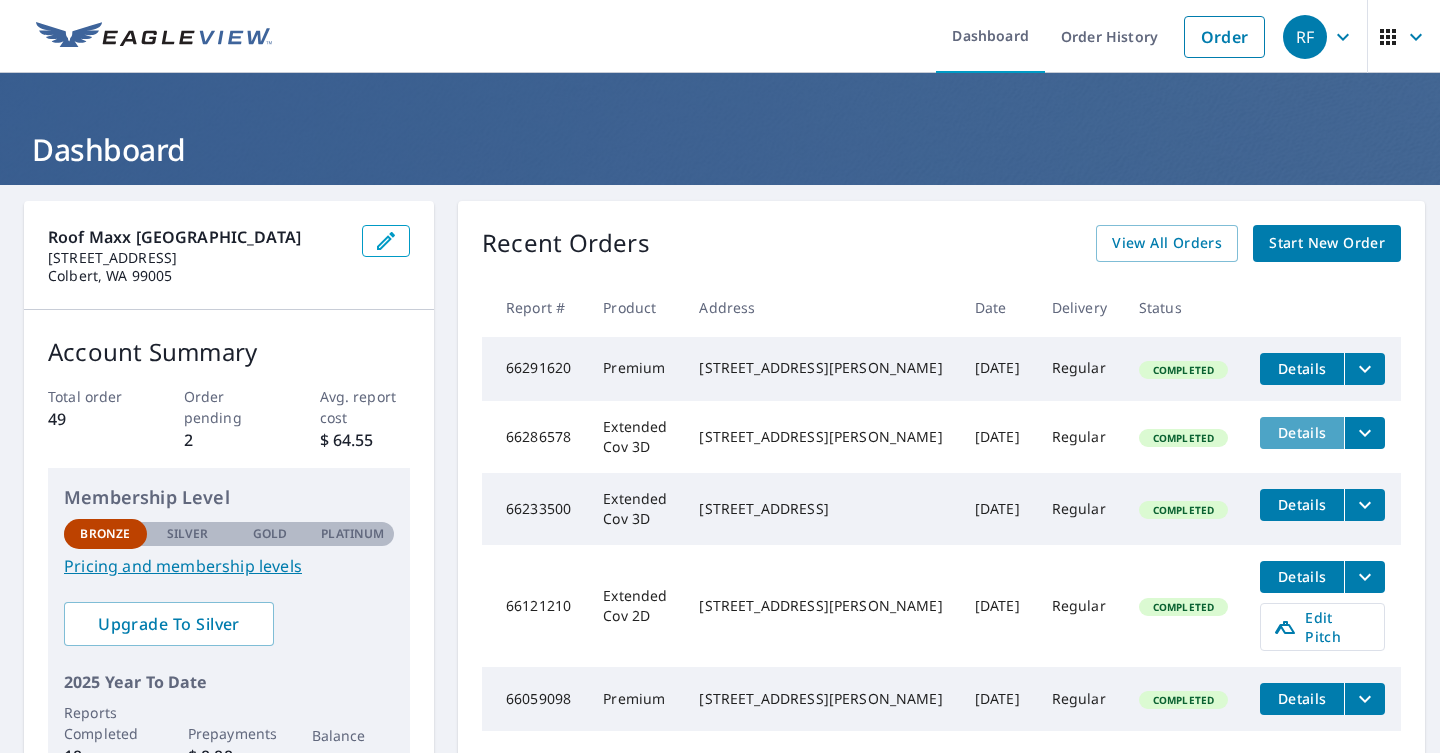 click on "Details" at bounding box center [1302, 432] 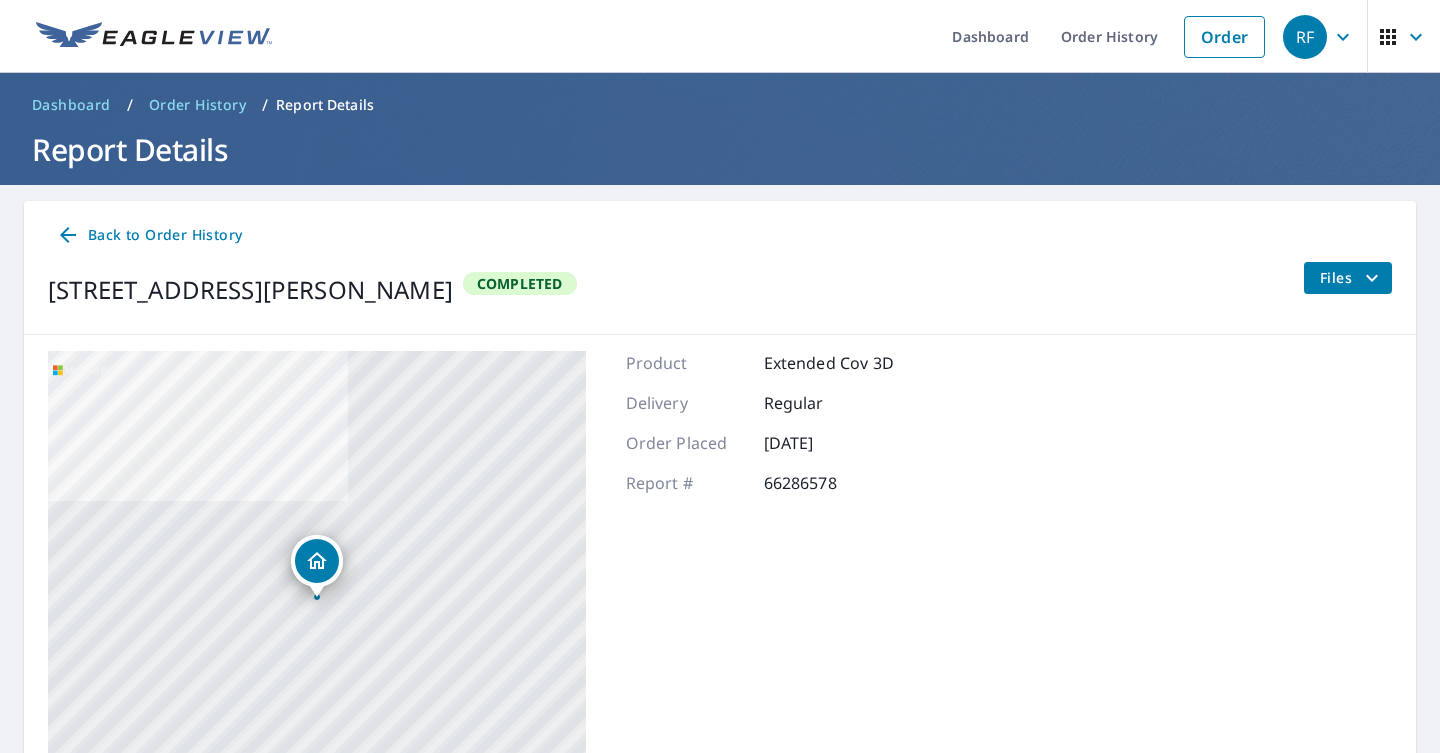scroll, scrollTop: 181, scrollLeft: 0, axis: vertical 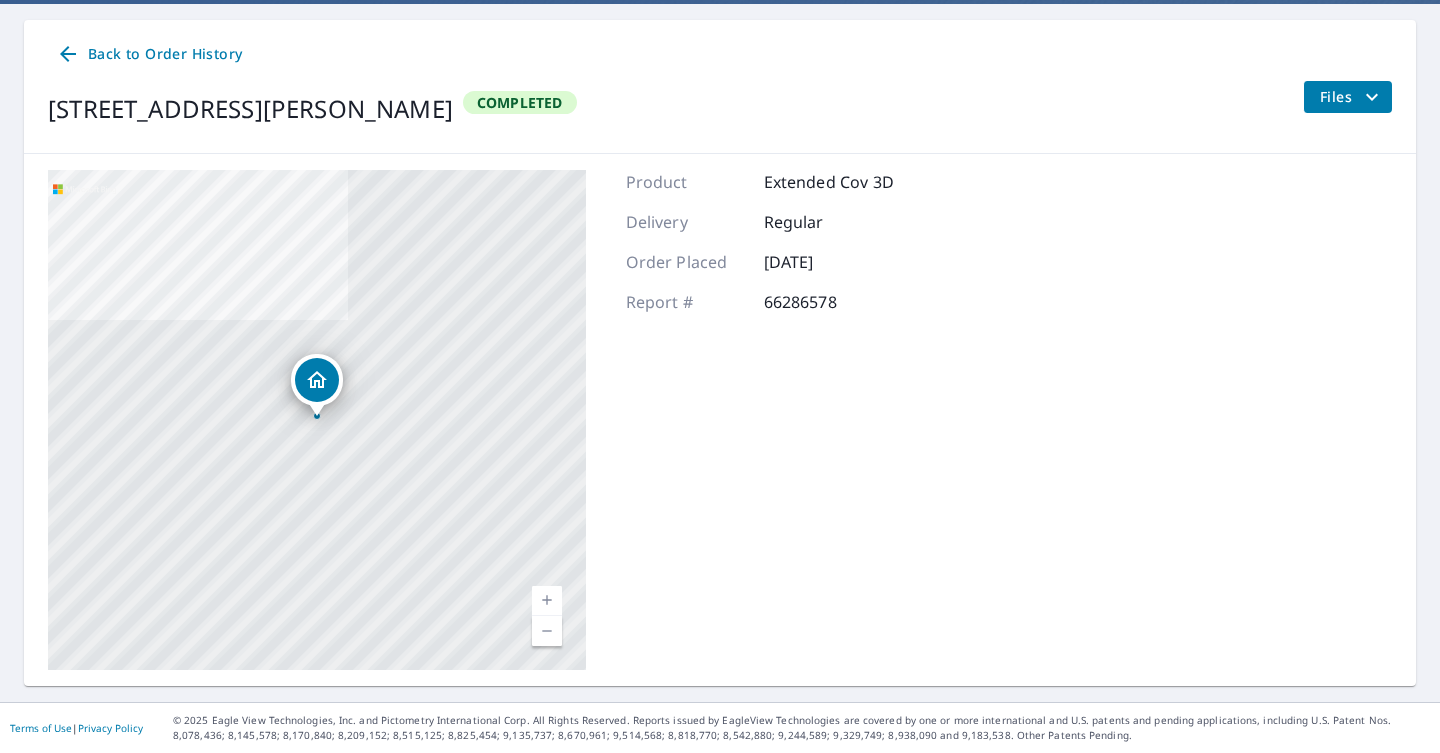 click on "2176 Kalispell Bay Rd Priest Lake, ID 83856" at bounding box center [317, 420] 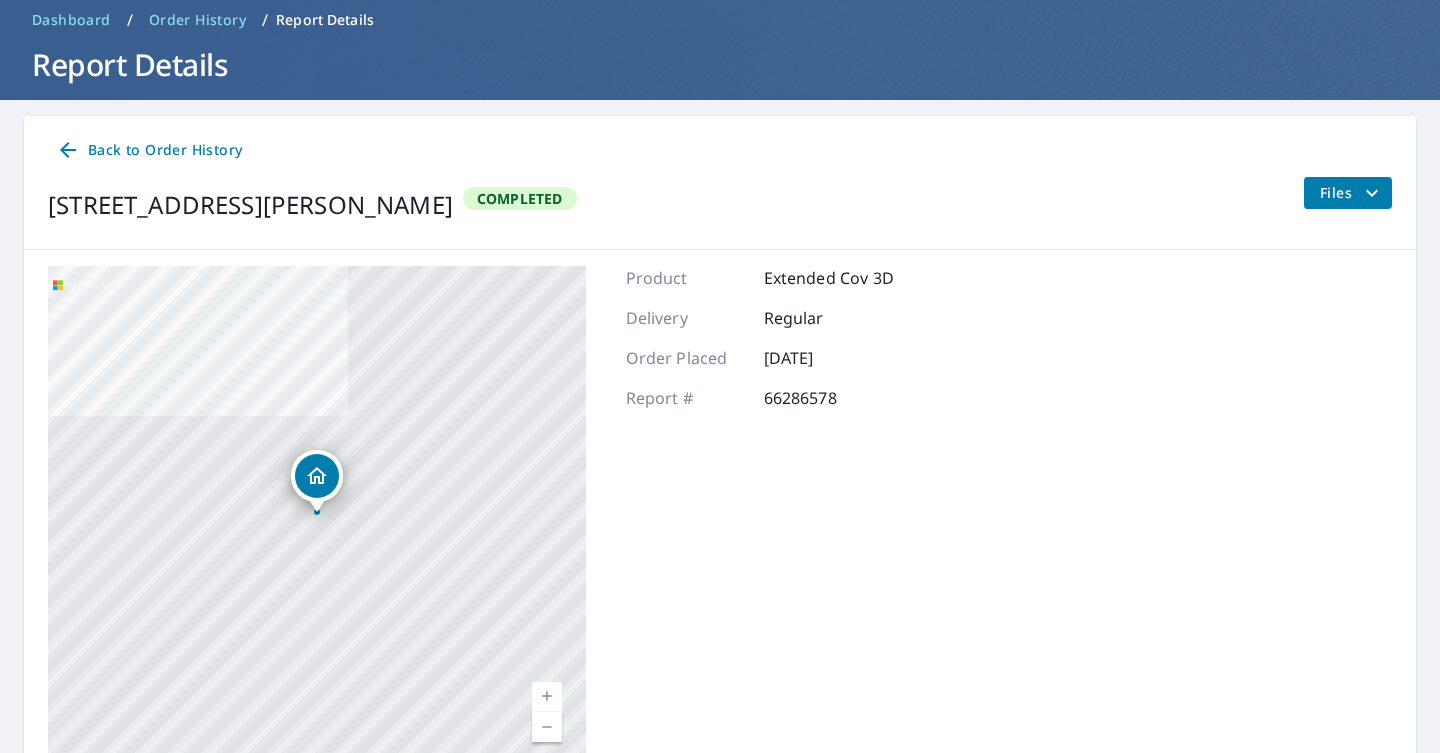 scroll, scrollTop: 181, scrollLeft: 0, axis: vertical 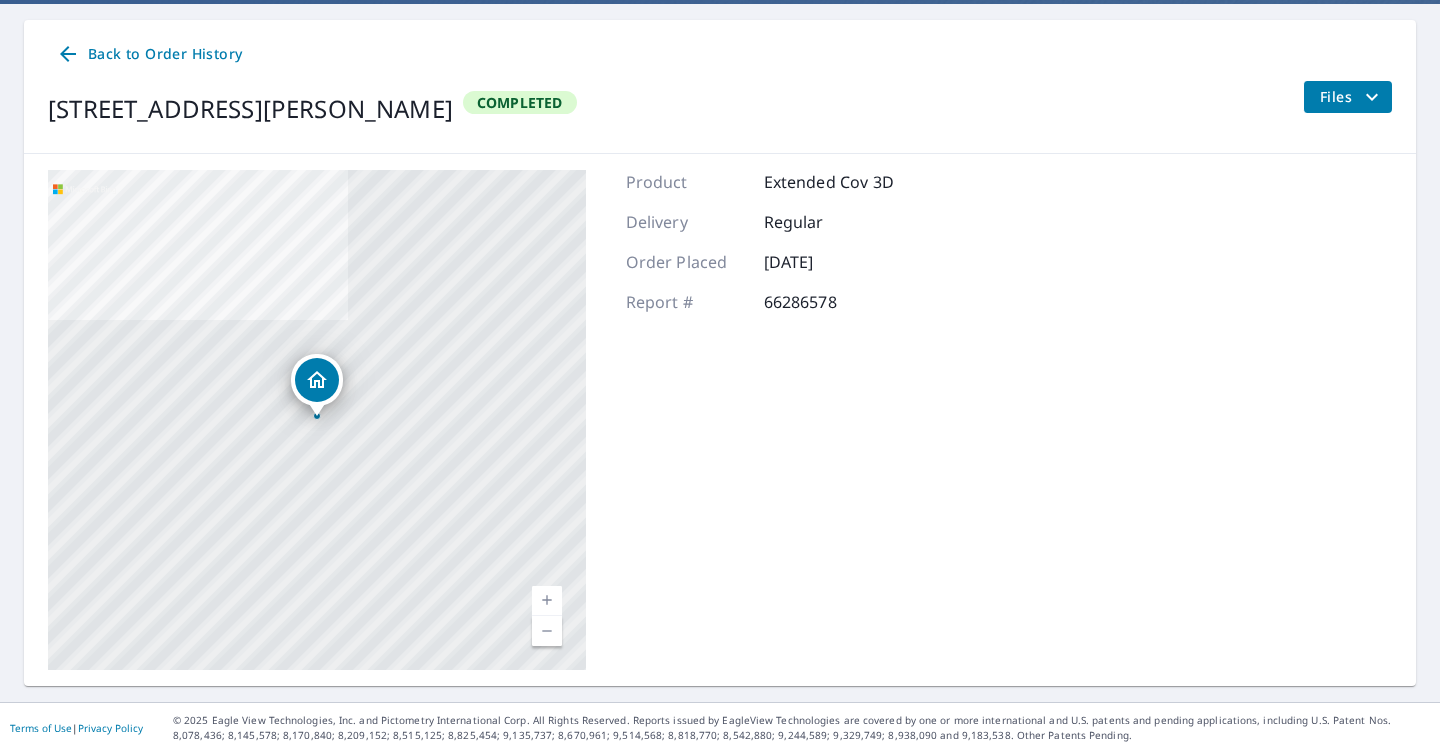 click on "Files" at bounding box center (1352, 97) 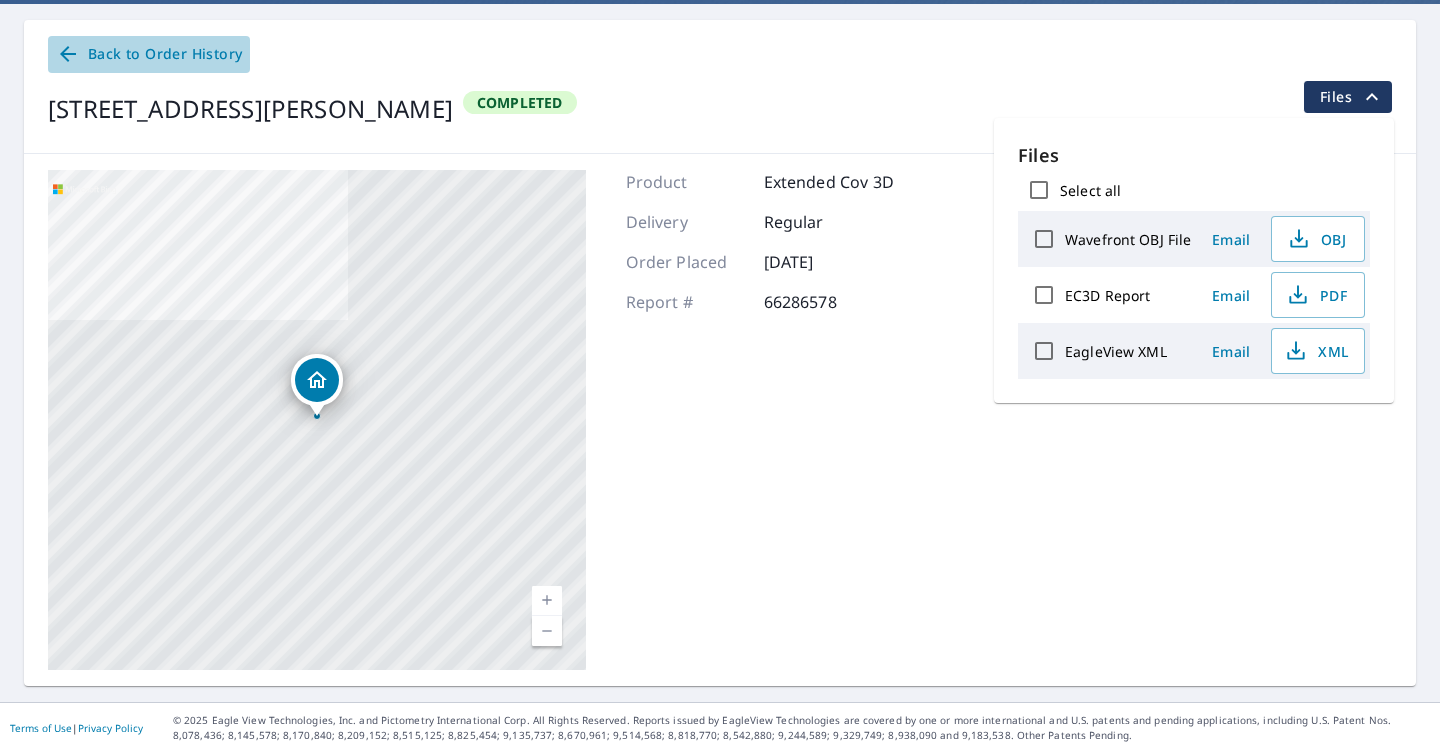 click on "Back to Order History" at bounding box center (149, 54) 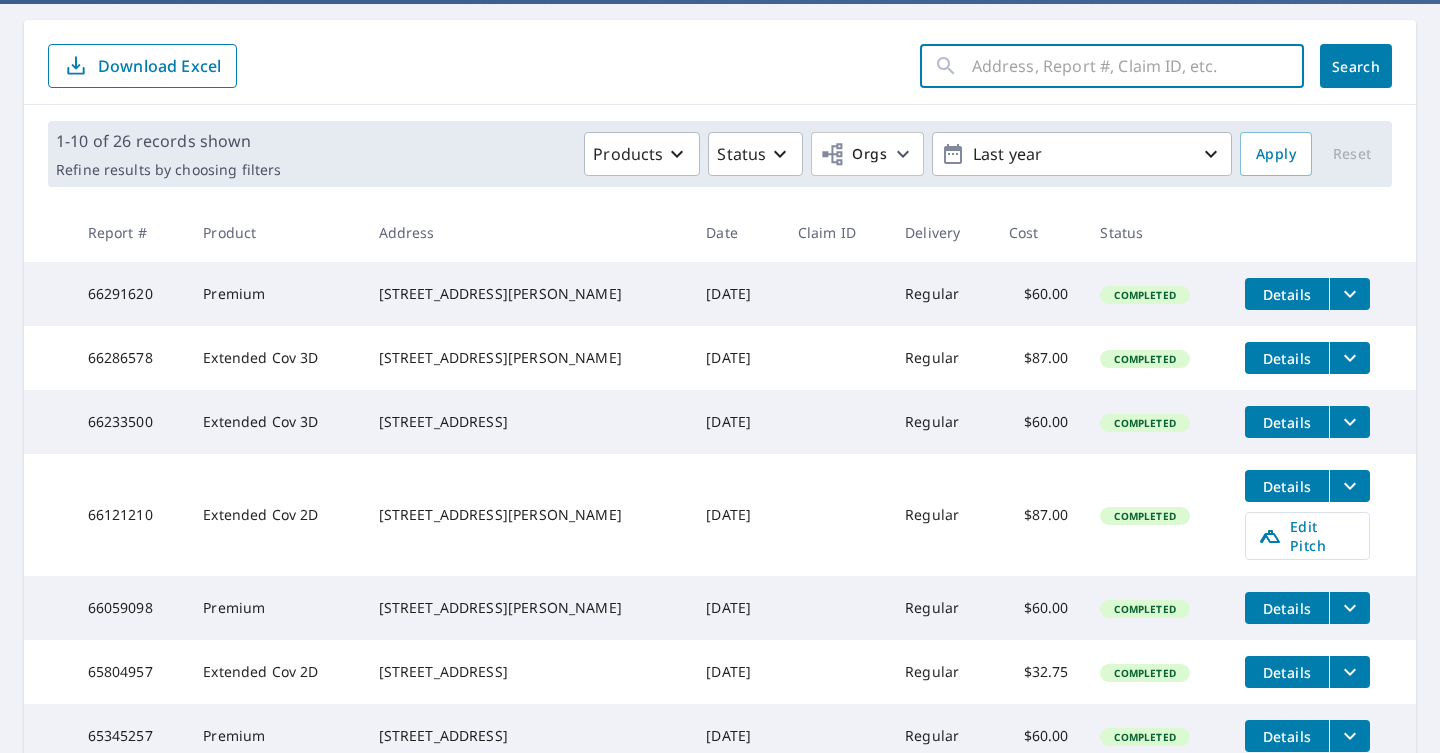 click at bounding box center (1138, 66) 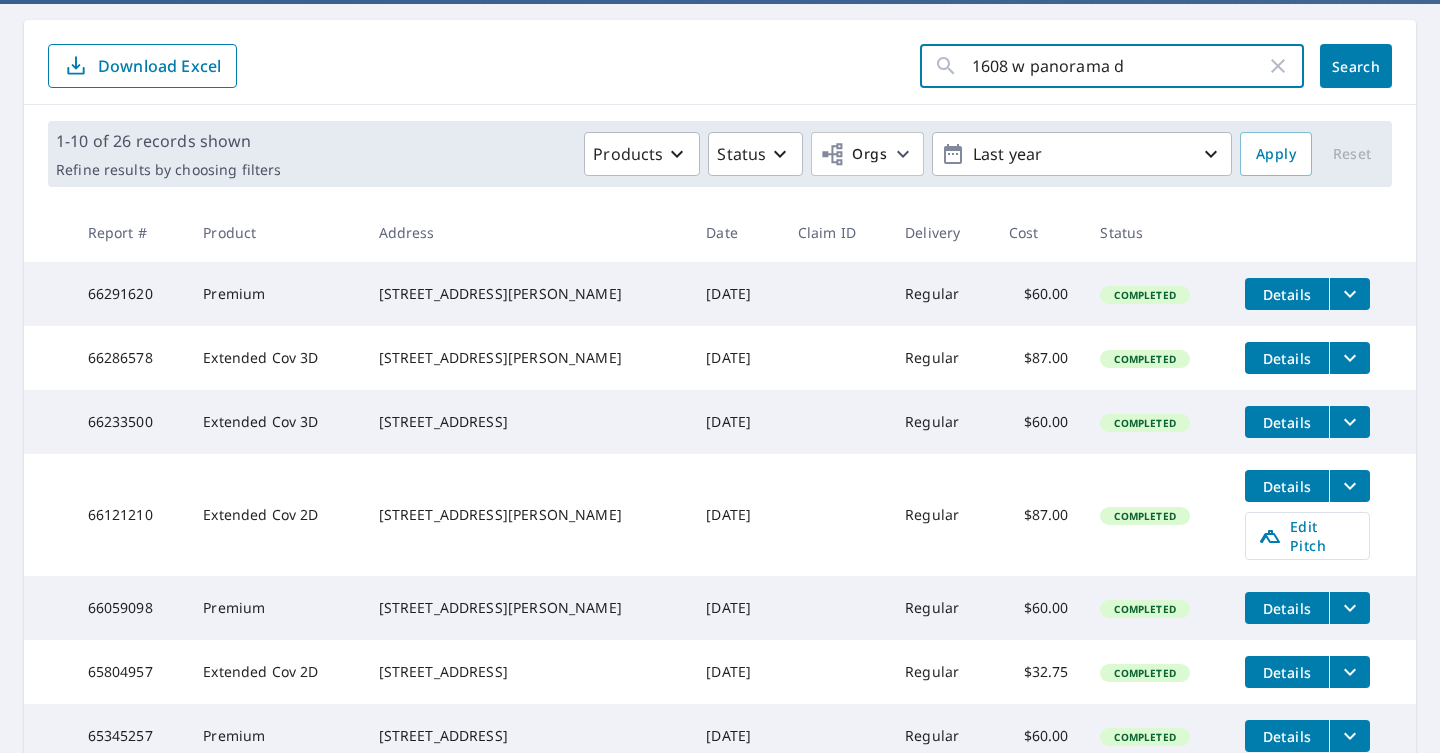 type on "1608 w panorama dr" 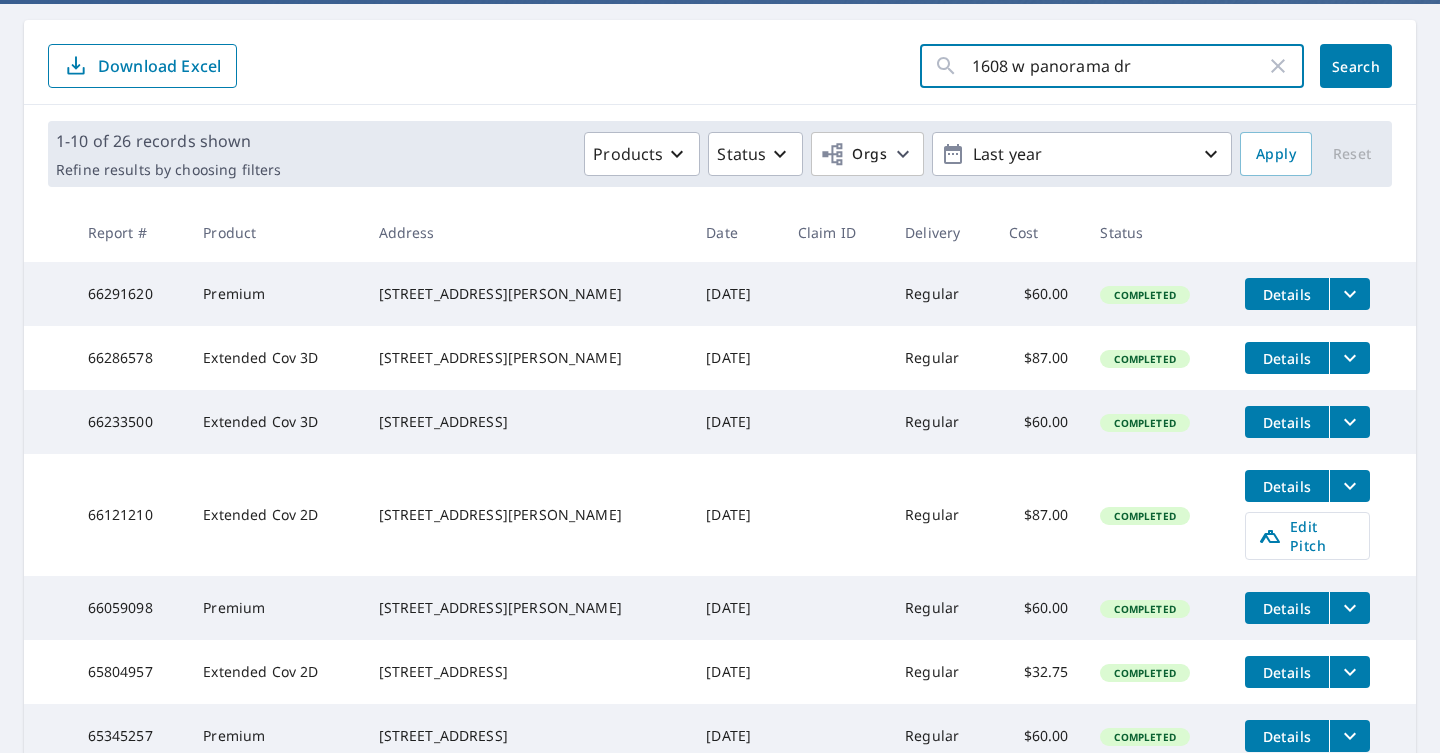 click on "Search" 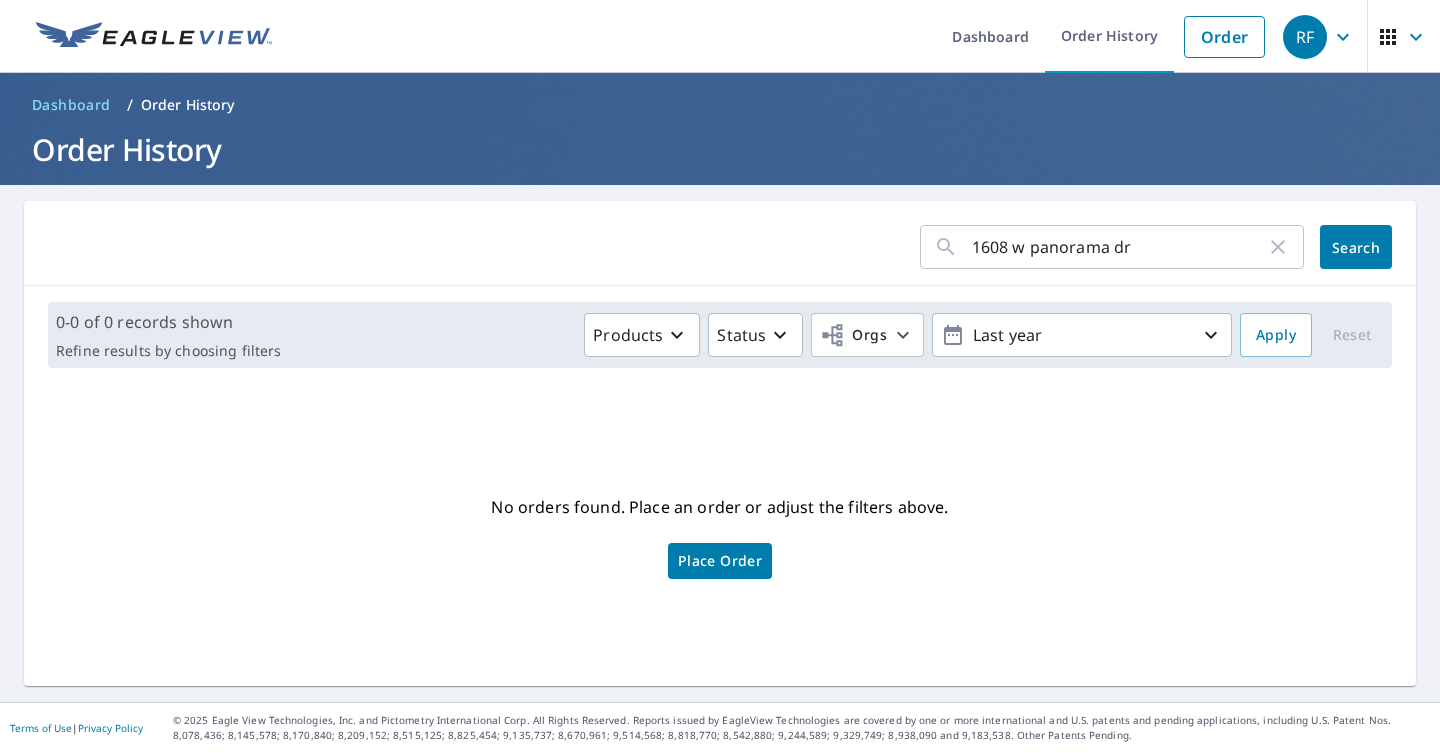 scroll, scrollTop: 0, scrollLeft: 0, axis: both 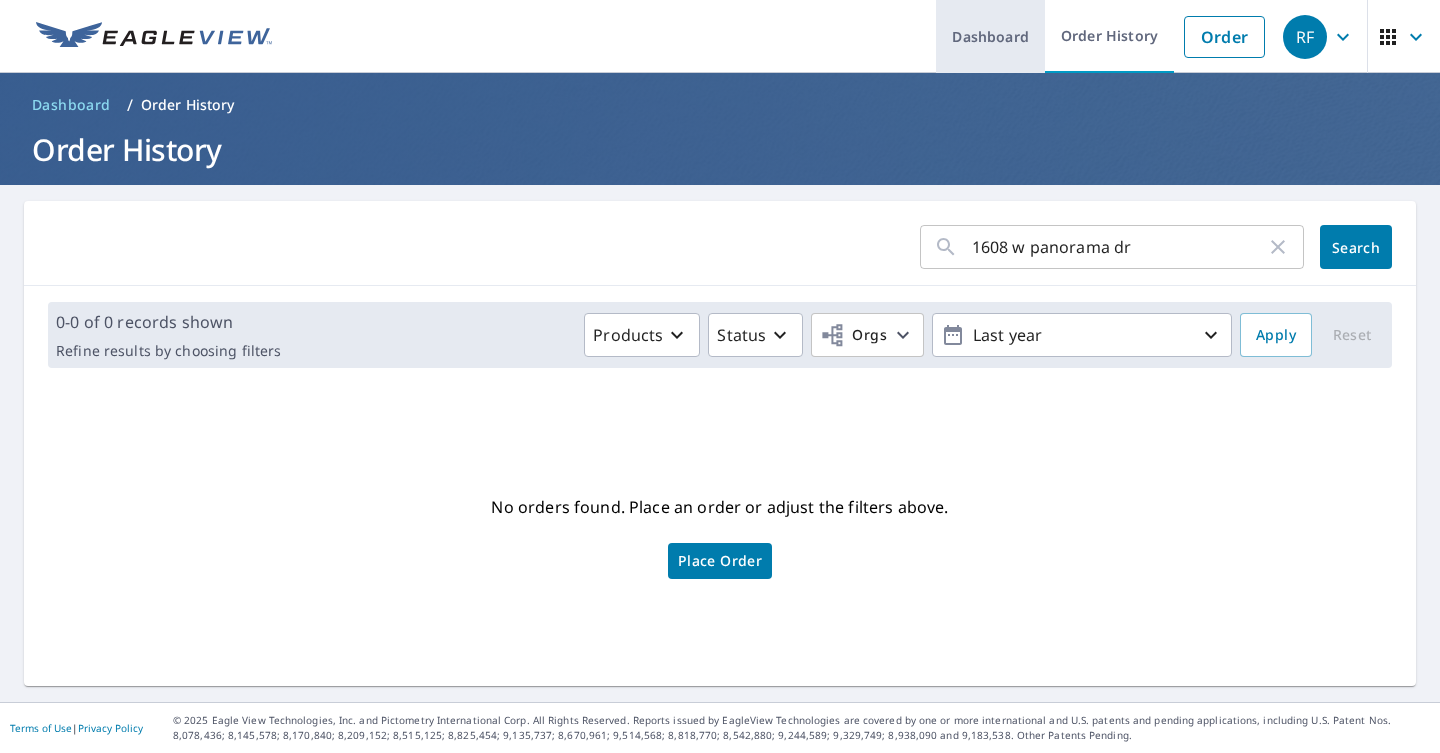 click on "Dashboard" at bounding box center [990, 36] 